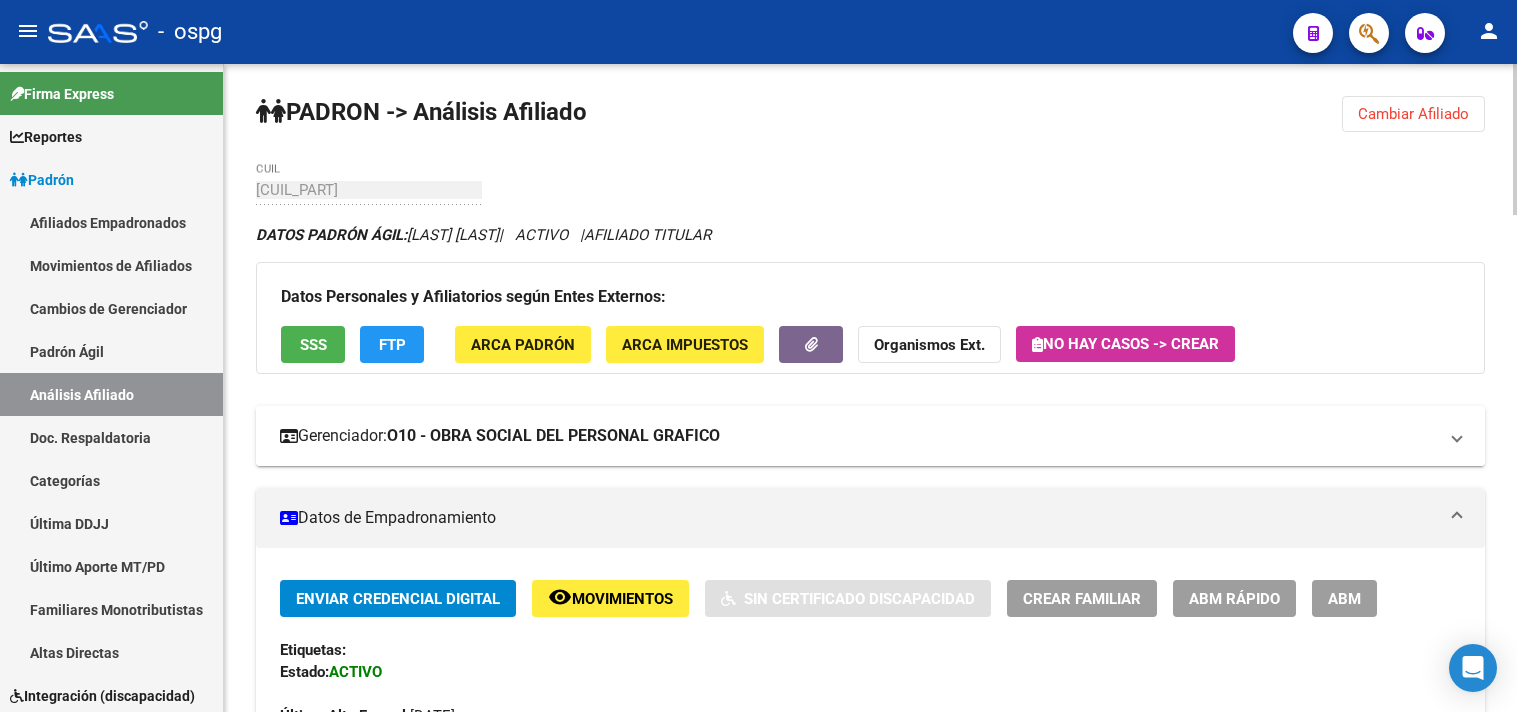 scroll, scrollTop: 0, scrollLeft: 0, axis: both 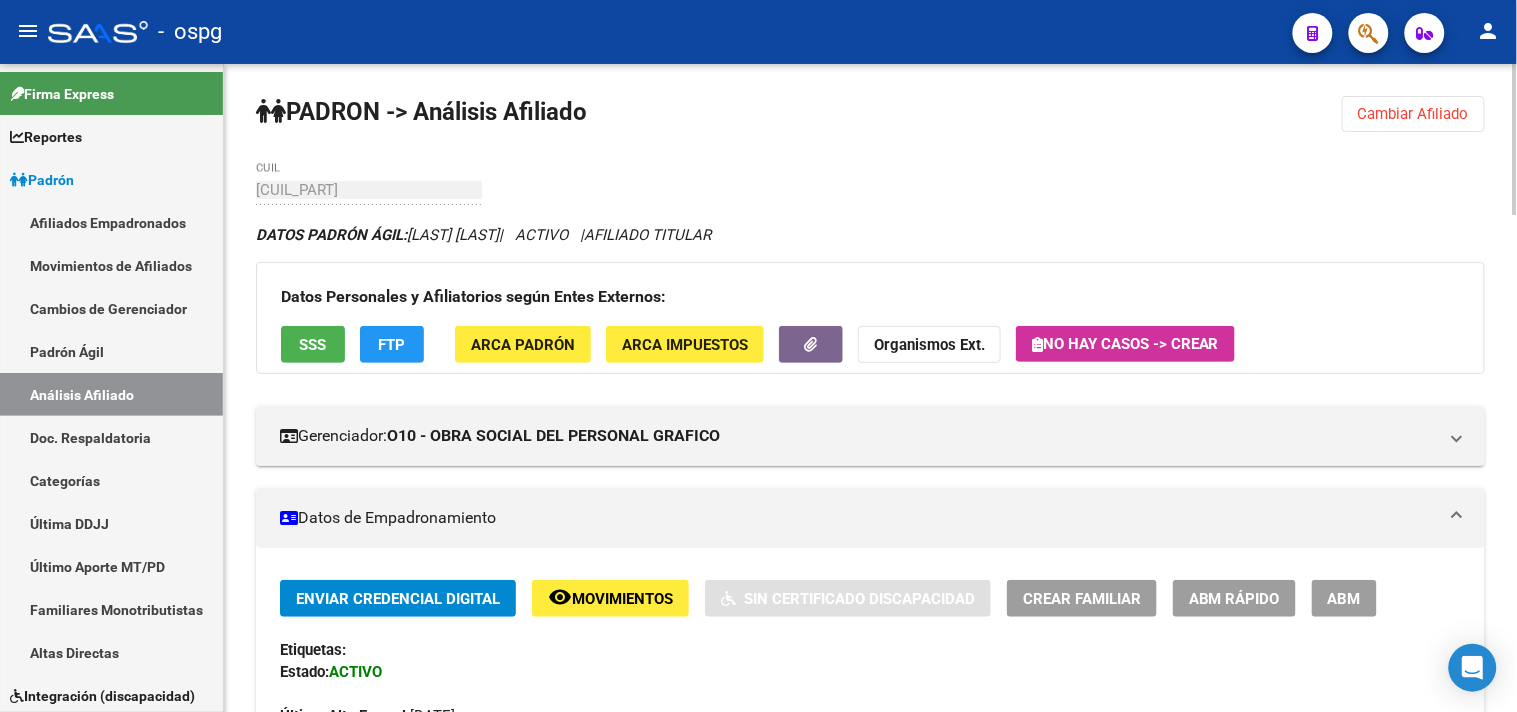 click on "Cambiar Afiliado" 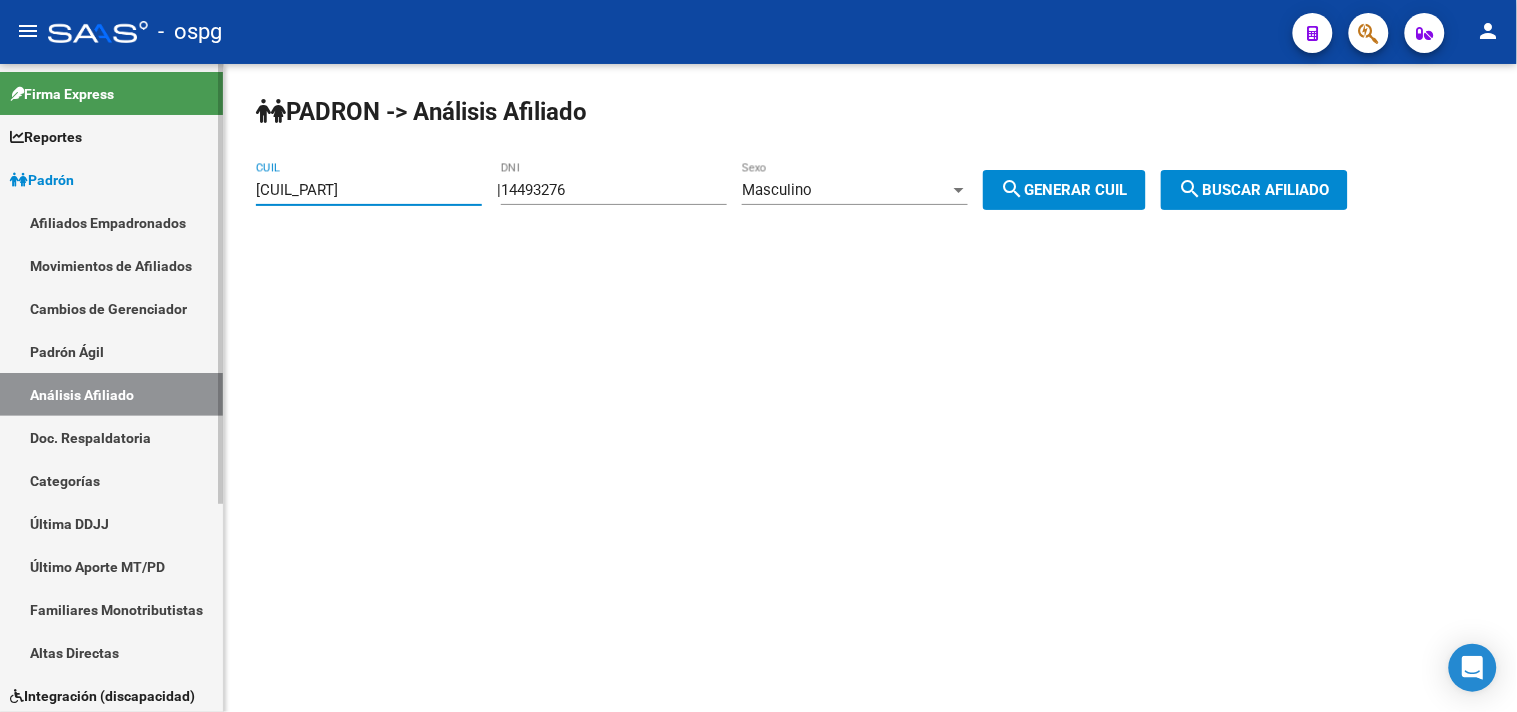 drag, startPoint x: 391, startPoint y: 195, endPoint x: 217, endPoint y: 193, distance: 174.01149 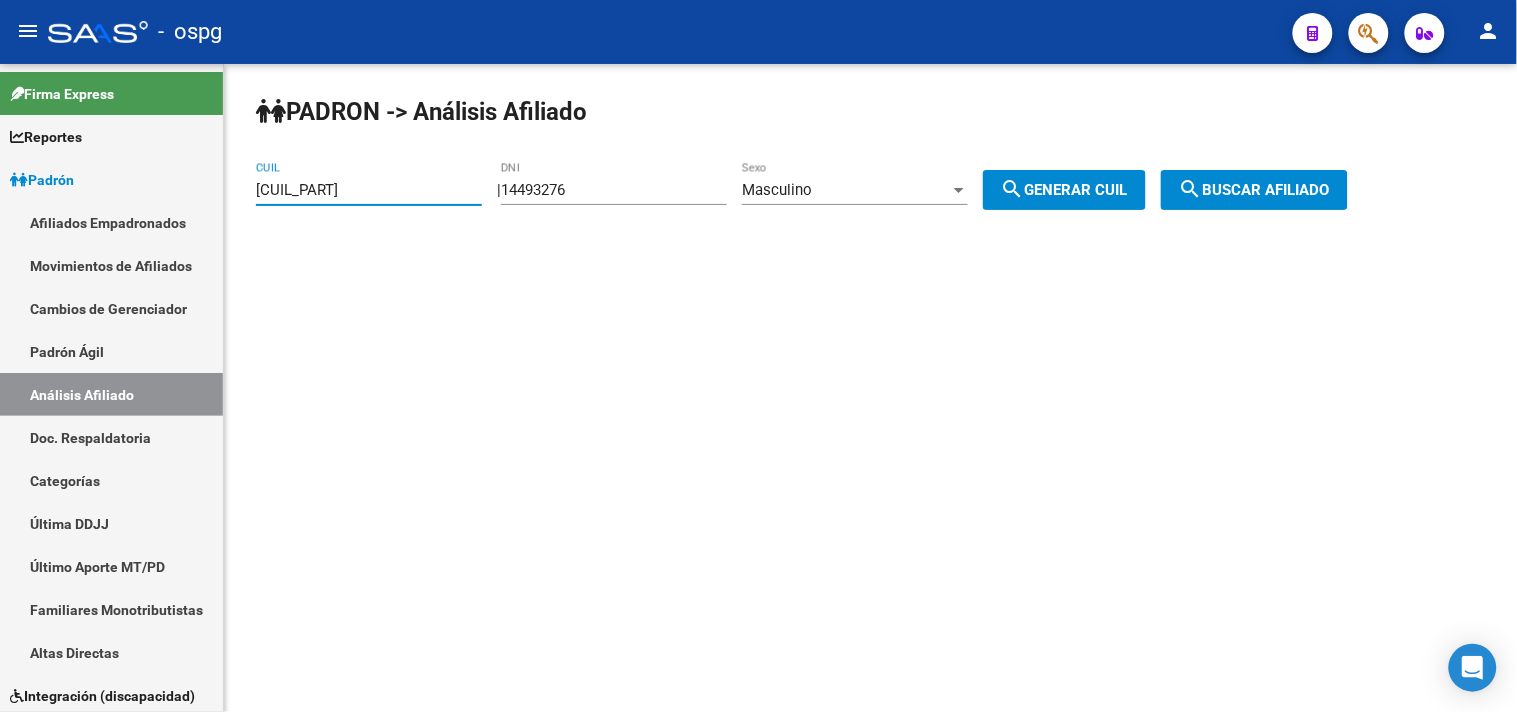type on "[CUIL_PART]" 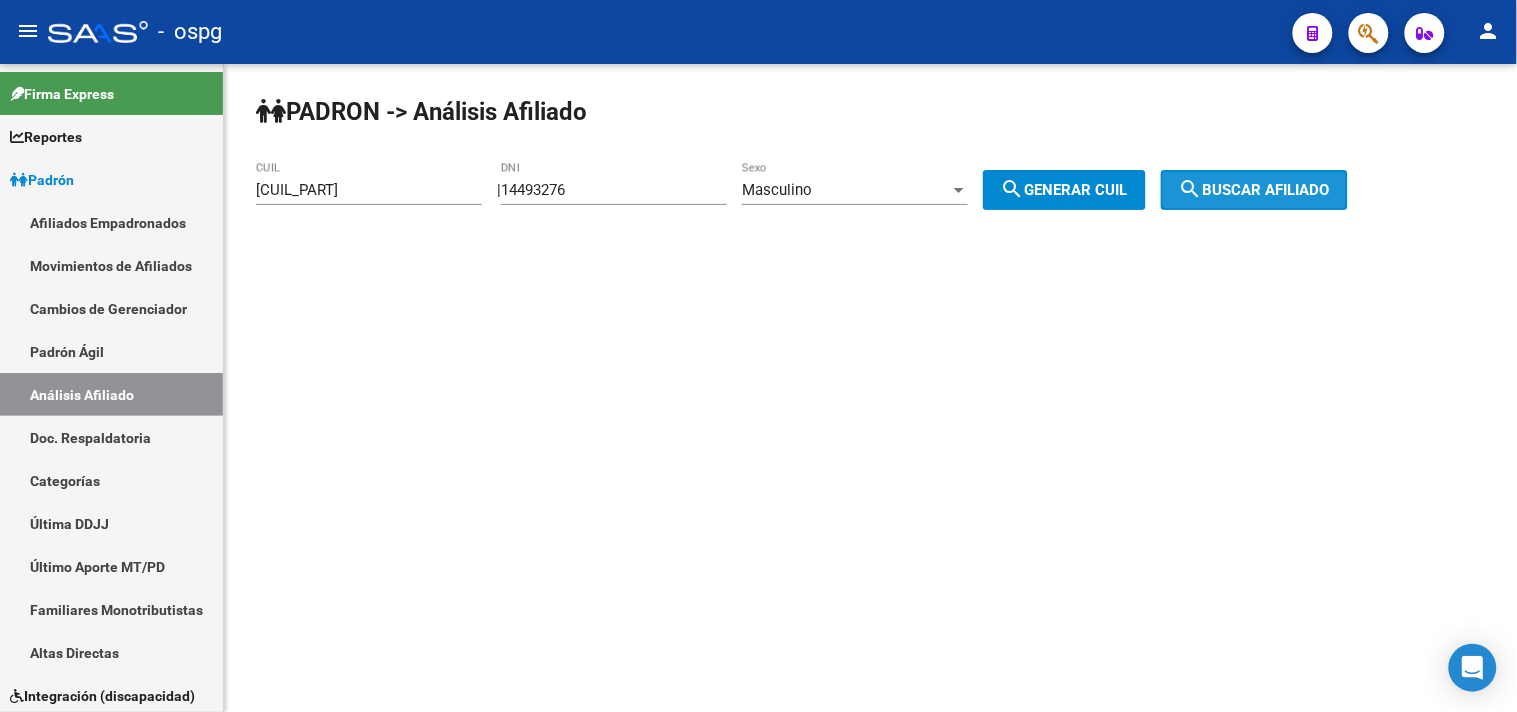 click on "search  Buscar afiliado" 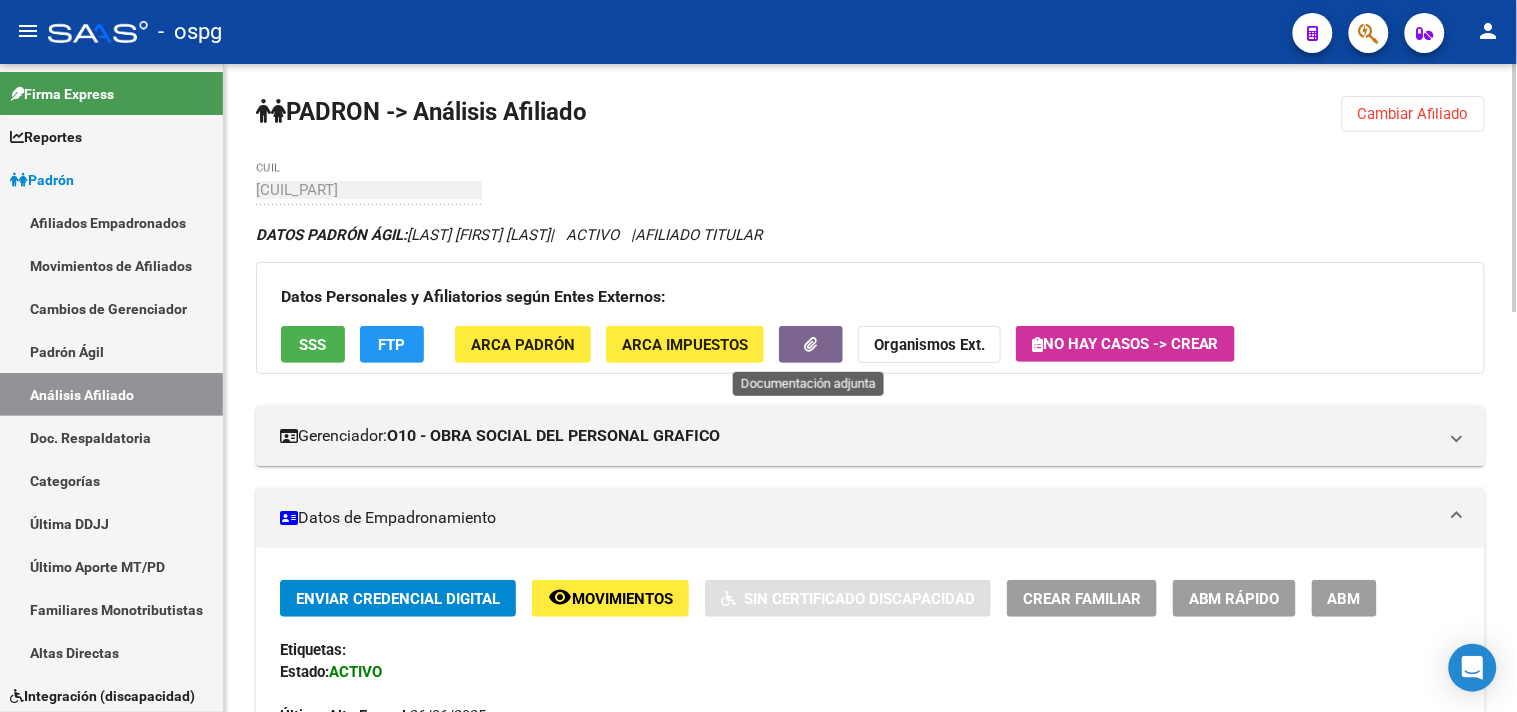 click 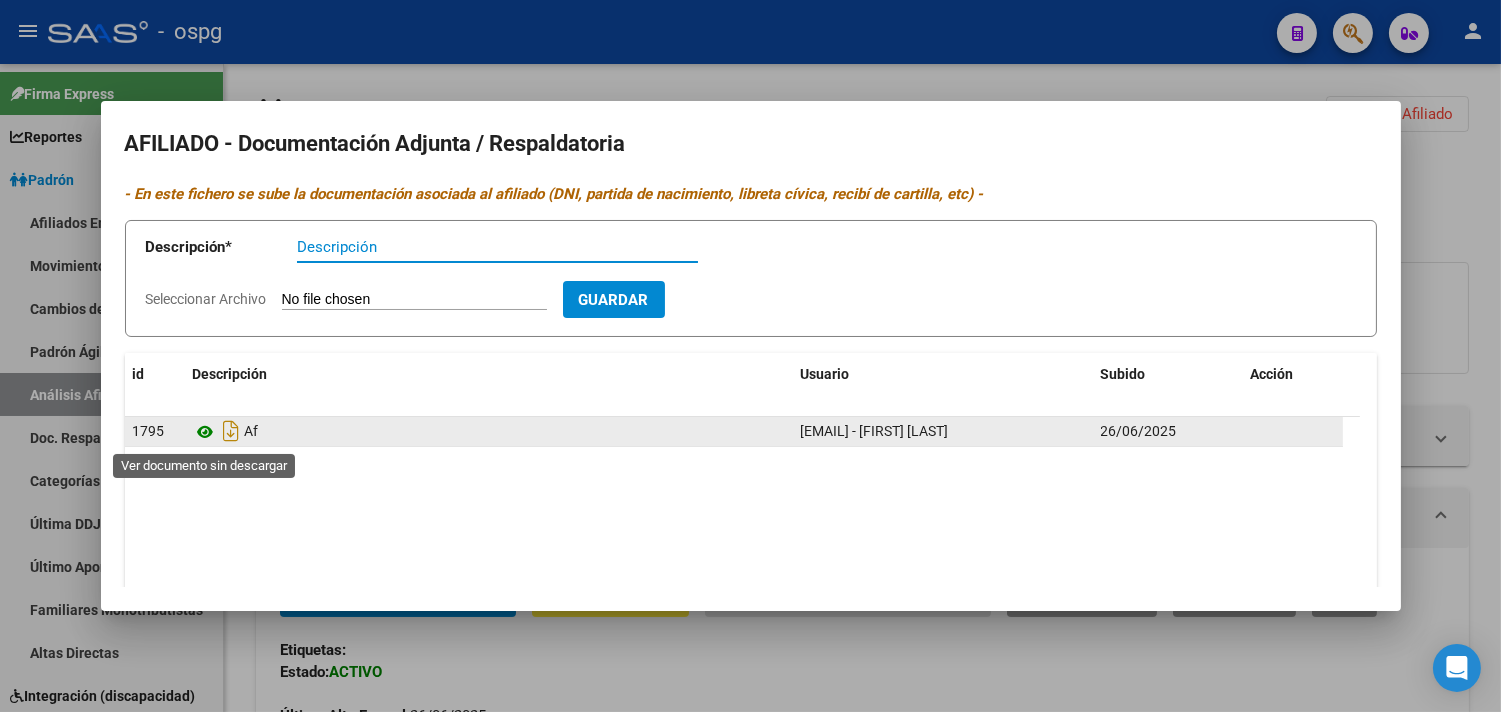 click 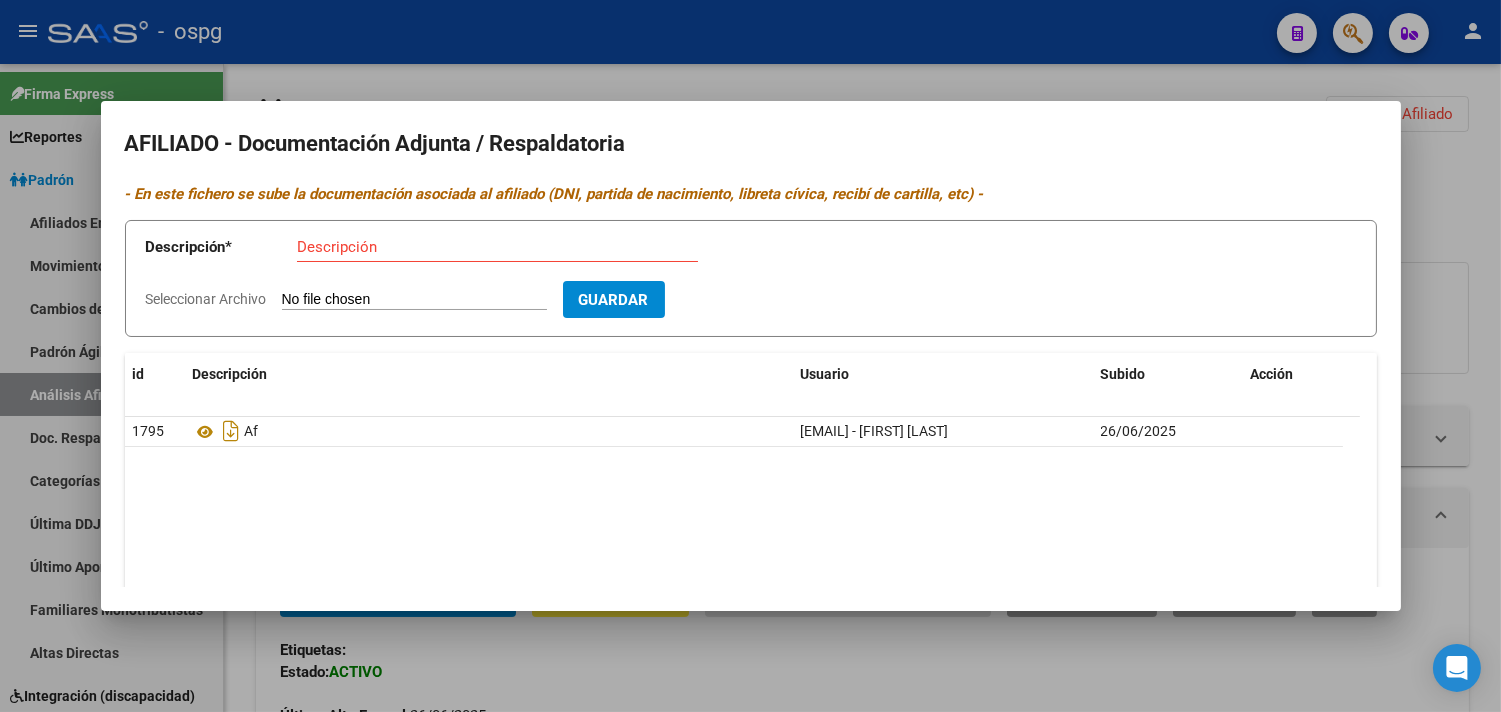 click at bounding box center [750, 356] 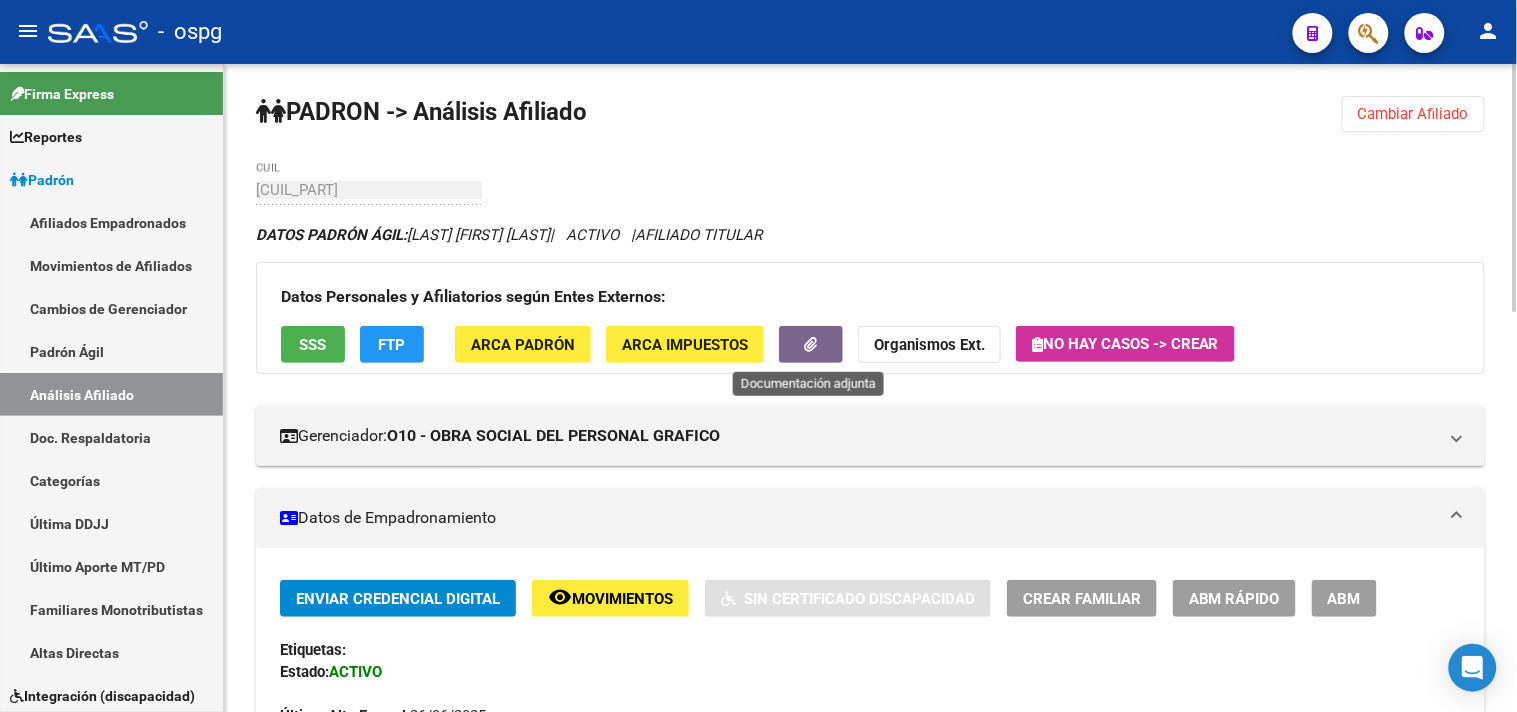 click 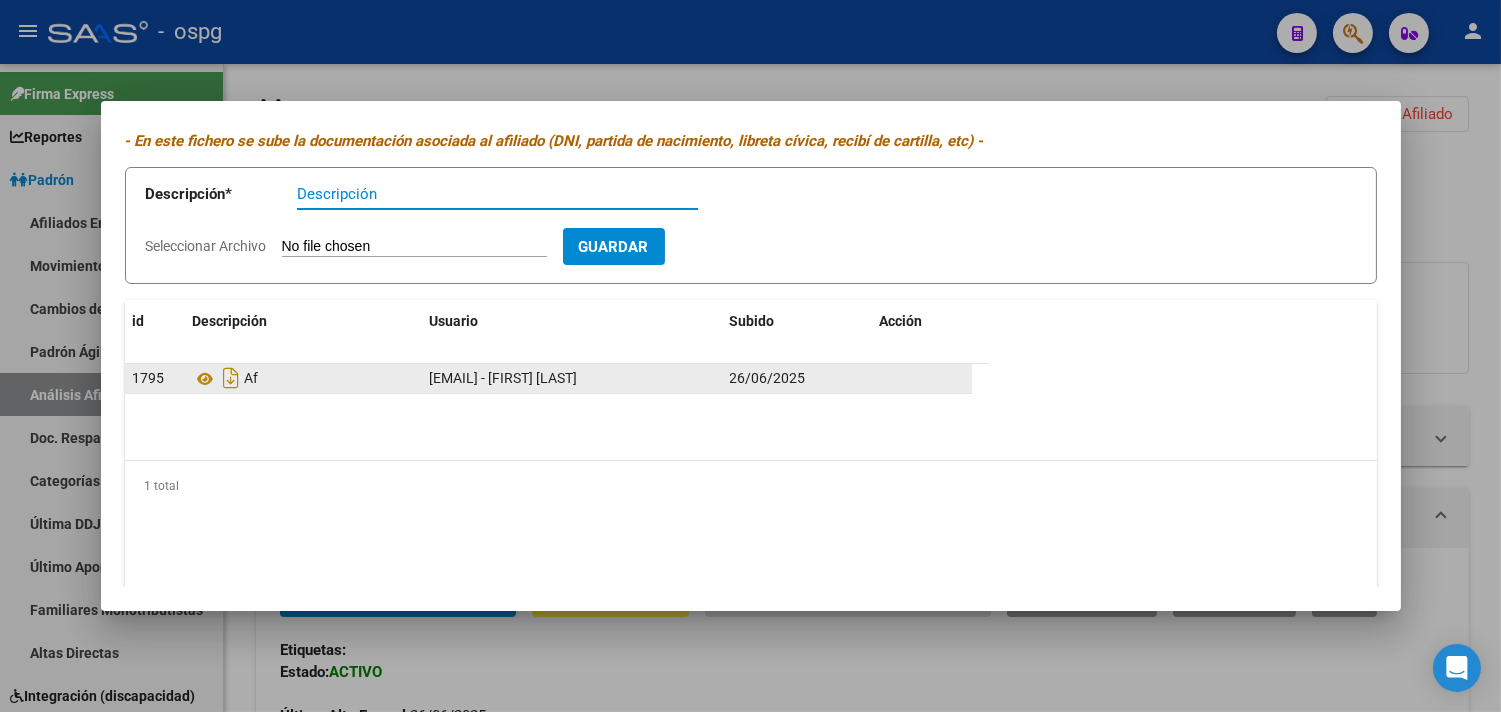 scroll, scrollTop: 82, scrollLeft: 0, axis: vertical 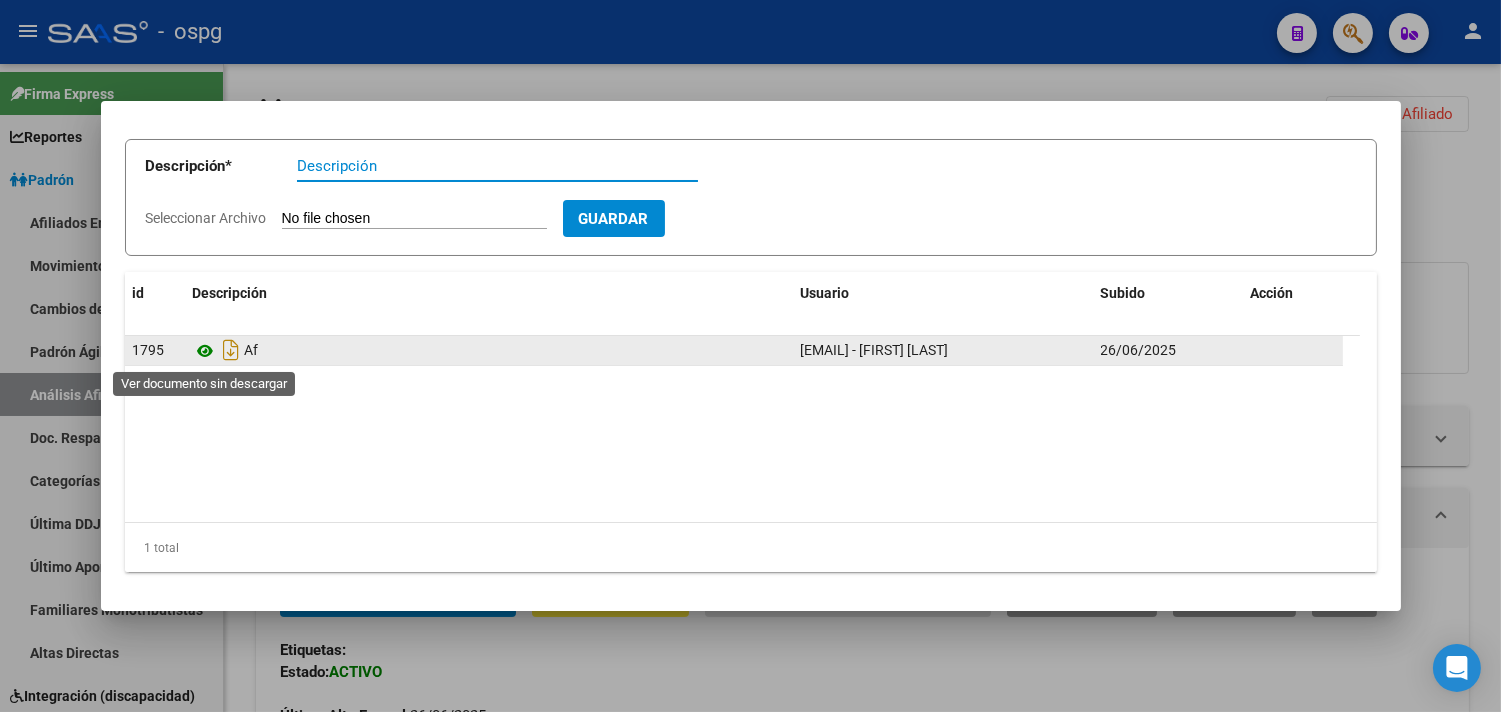 click 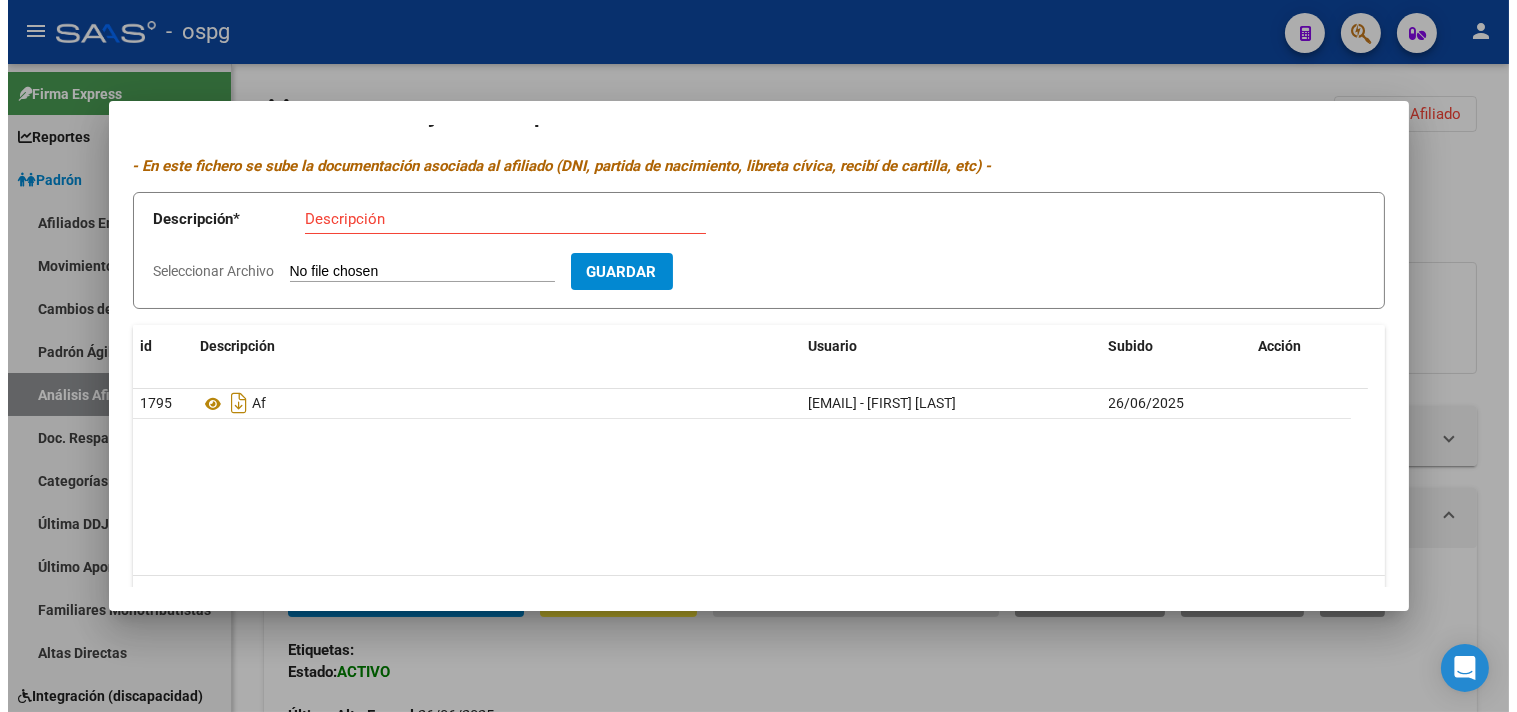 scroll, scrollTop: 0, scrollLeft: 0, axis: both 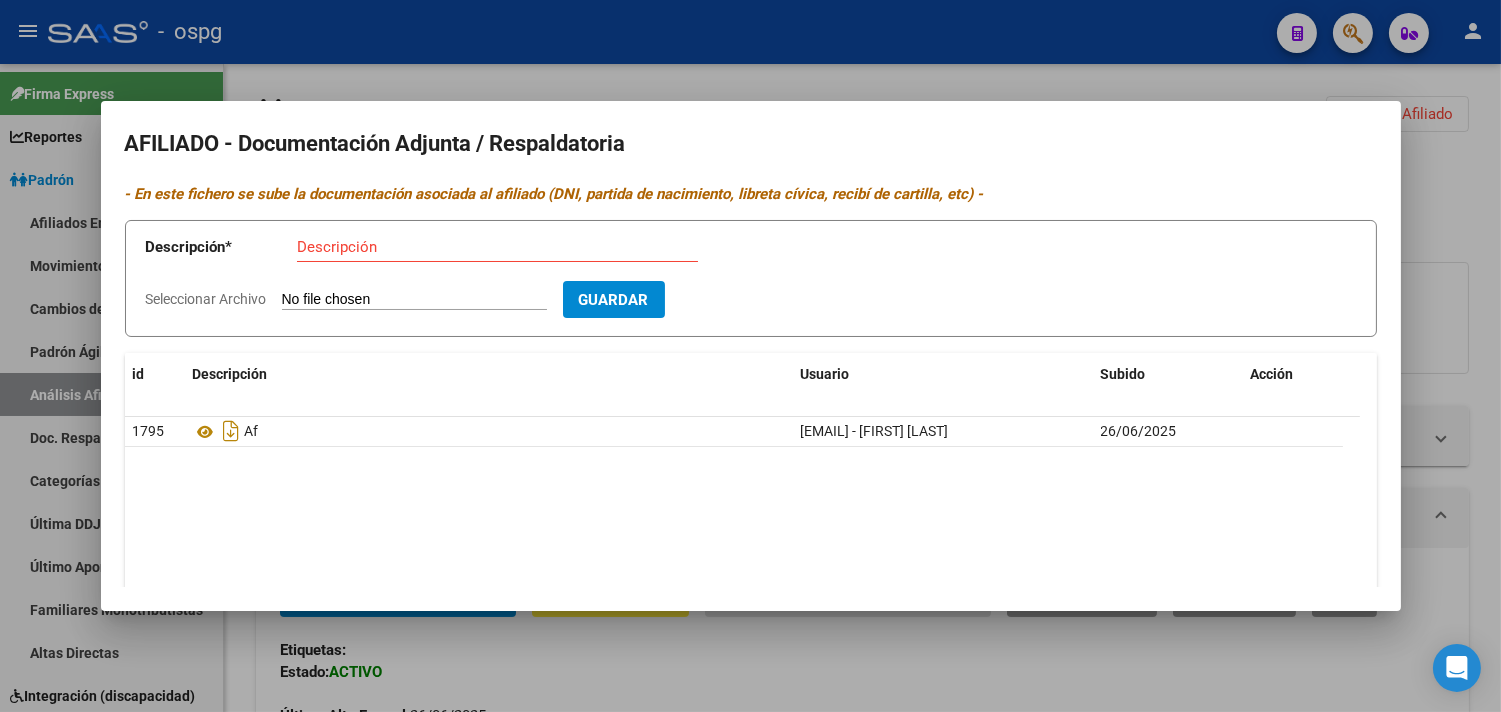 click on "Descripción" at bounding box center (497, 247) 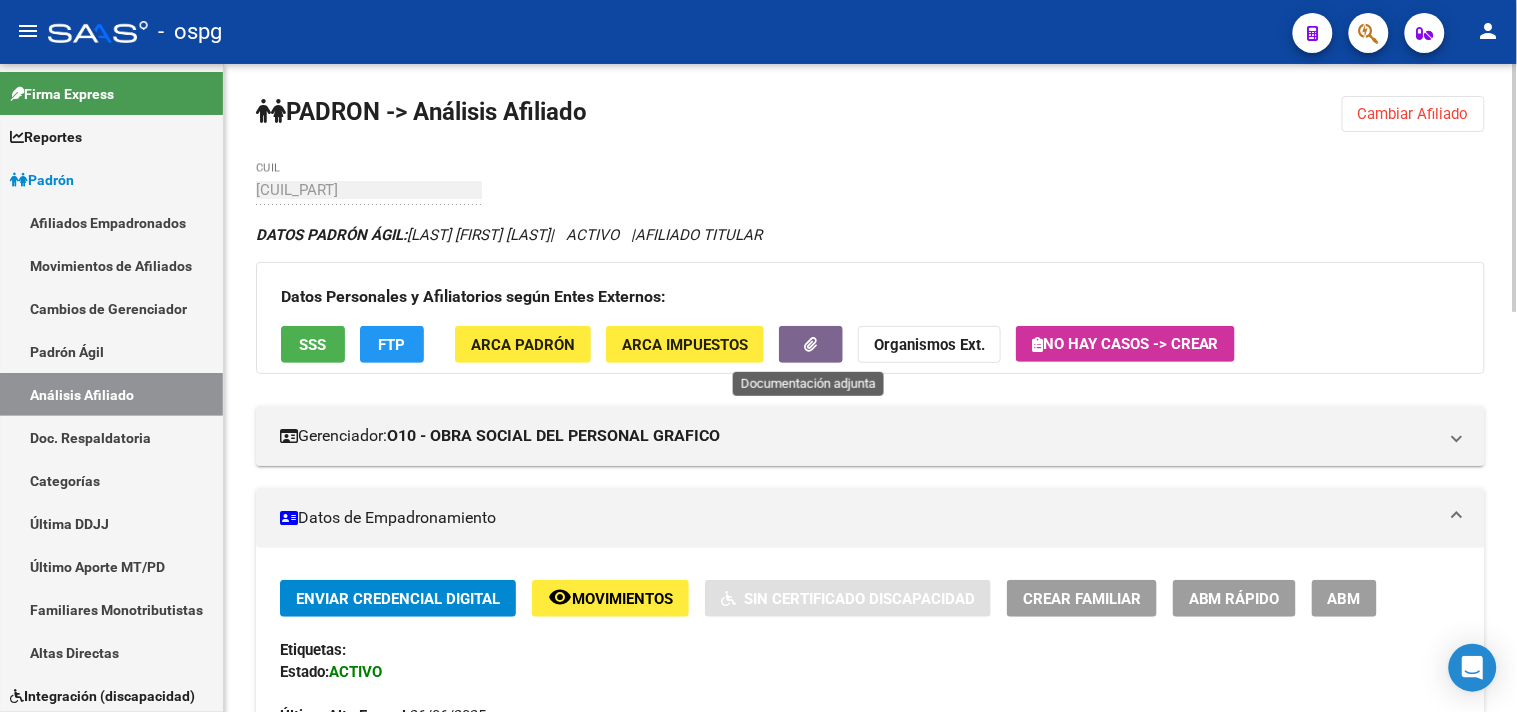 click 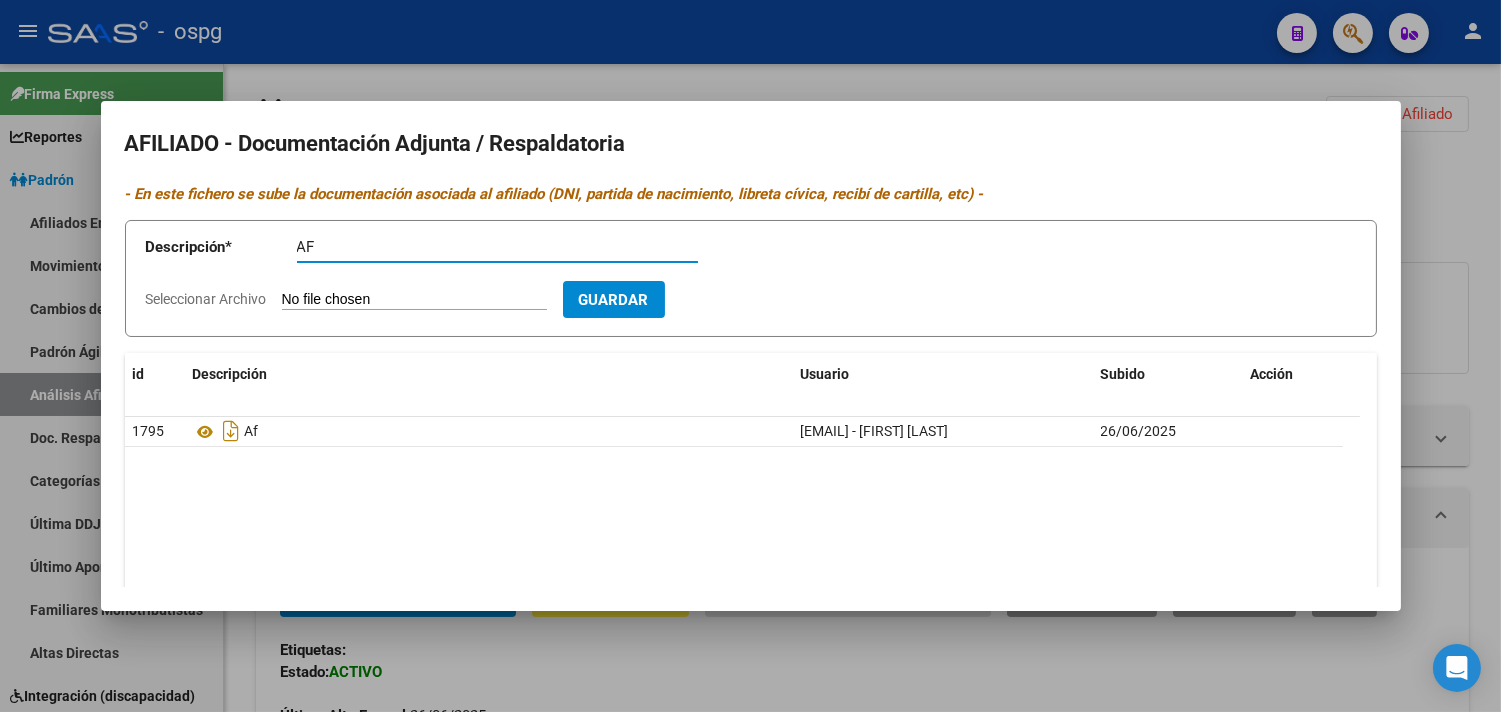 type on "AF" 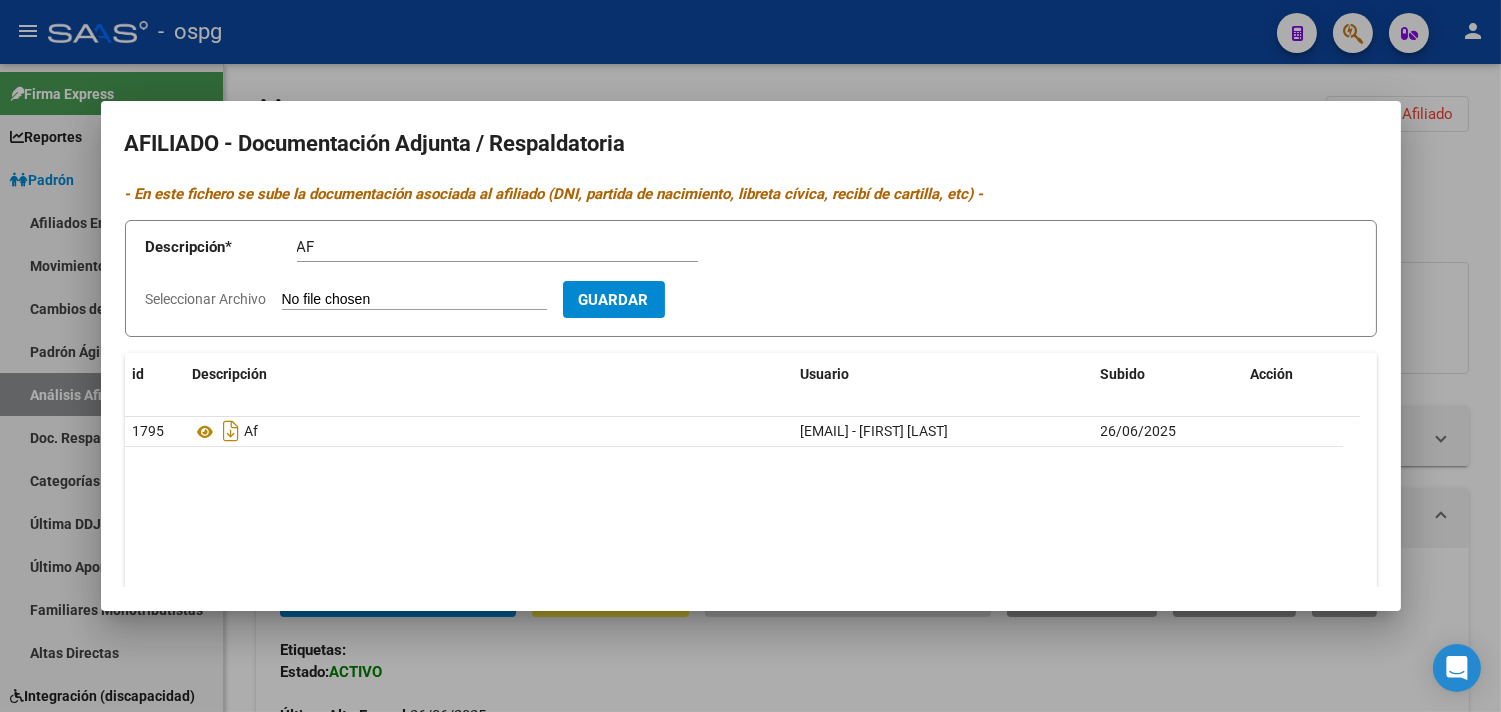type on "C:\fakepath\BUGNER NAC.pdf" 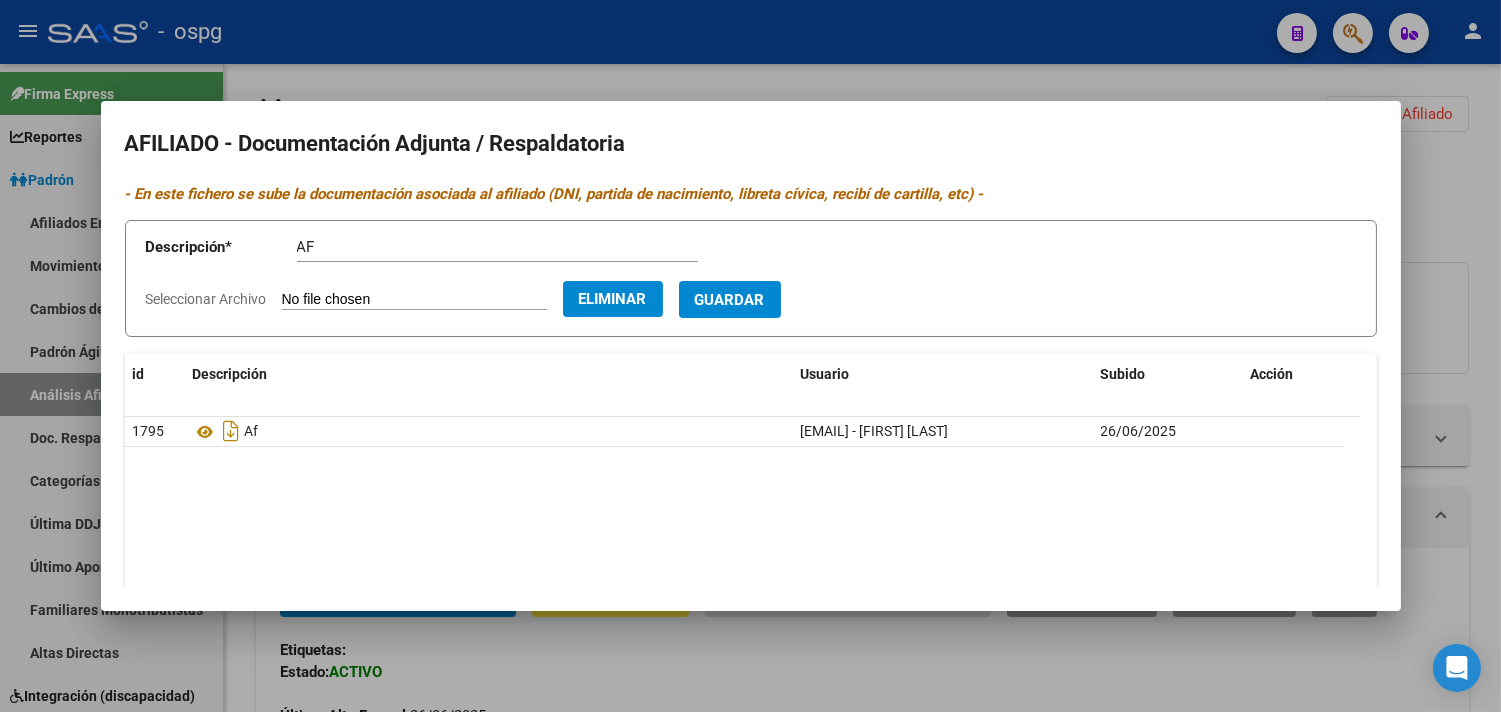 click on "Guardar" at bounding box center [730, 300] 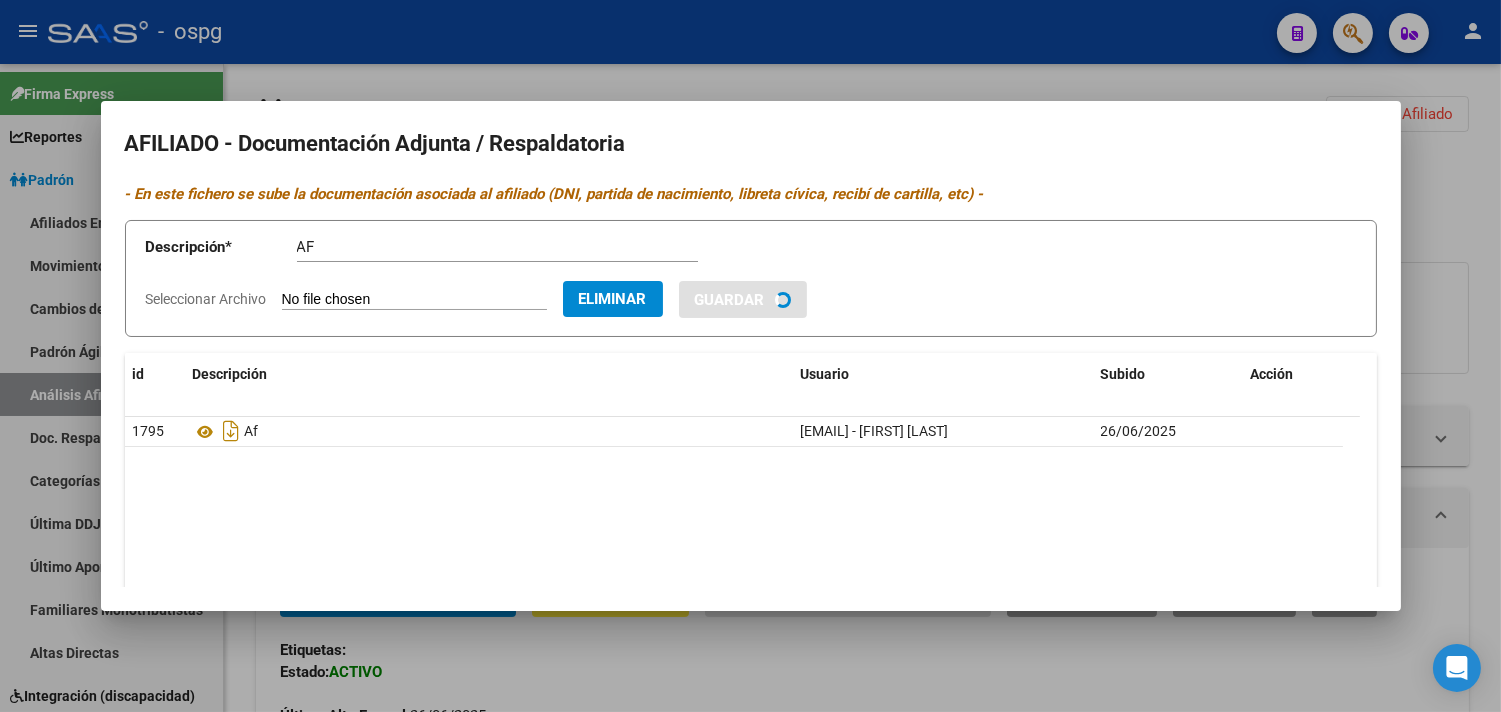 type 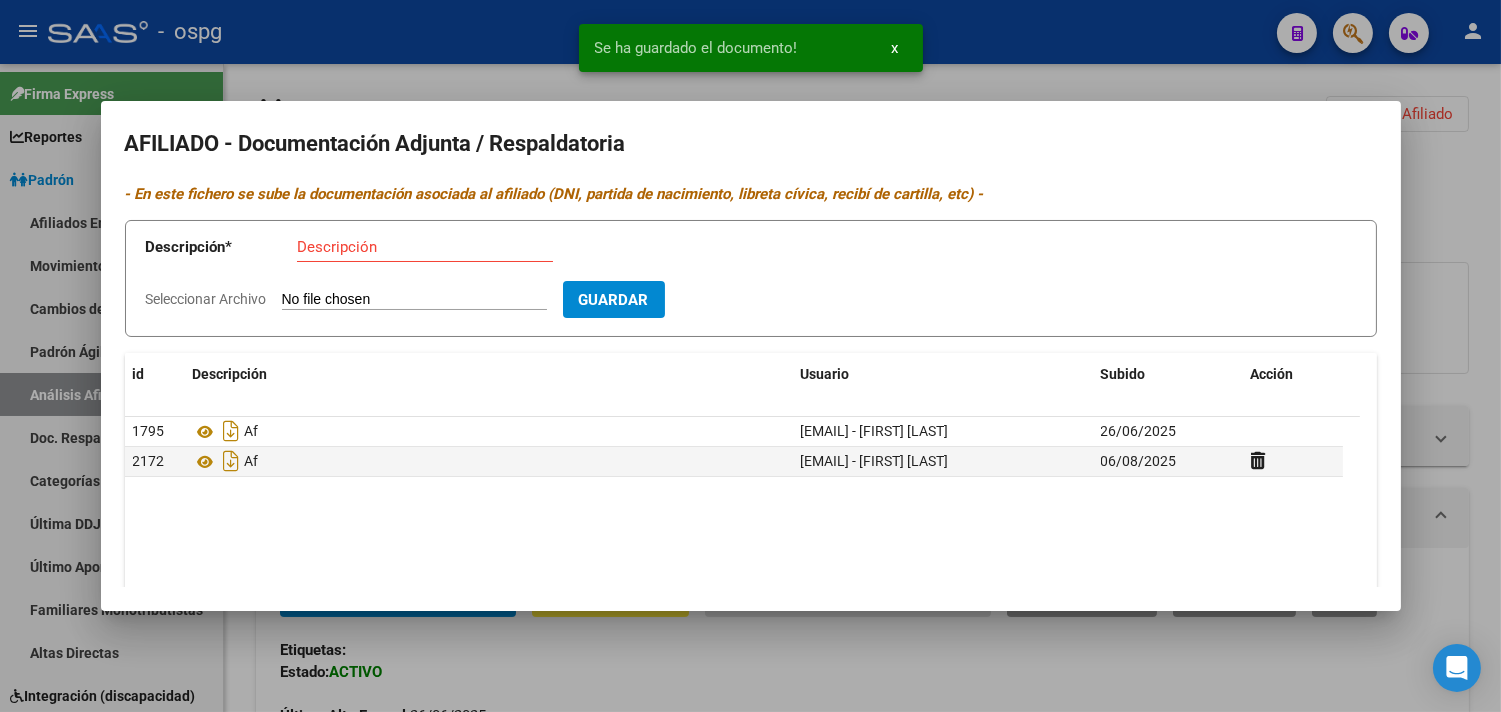 click at bounding box center [750, 356] 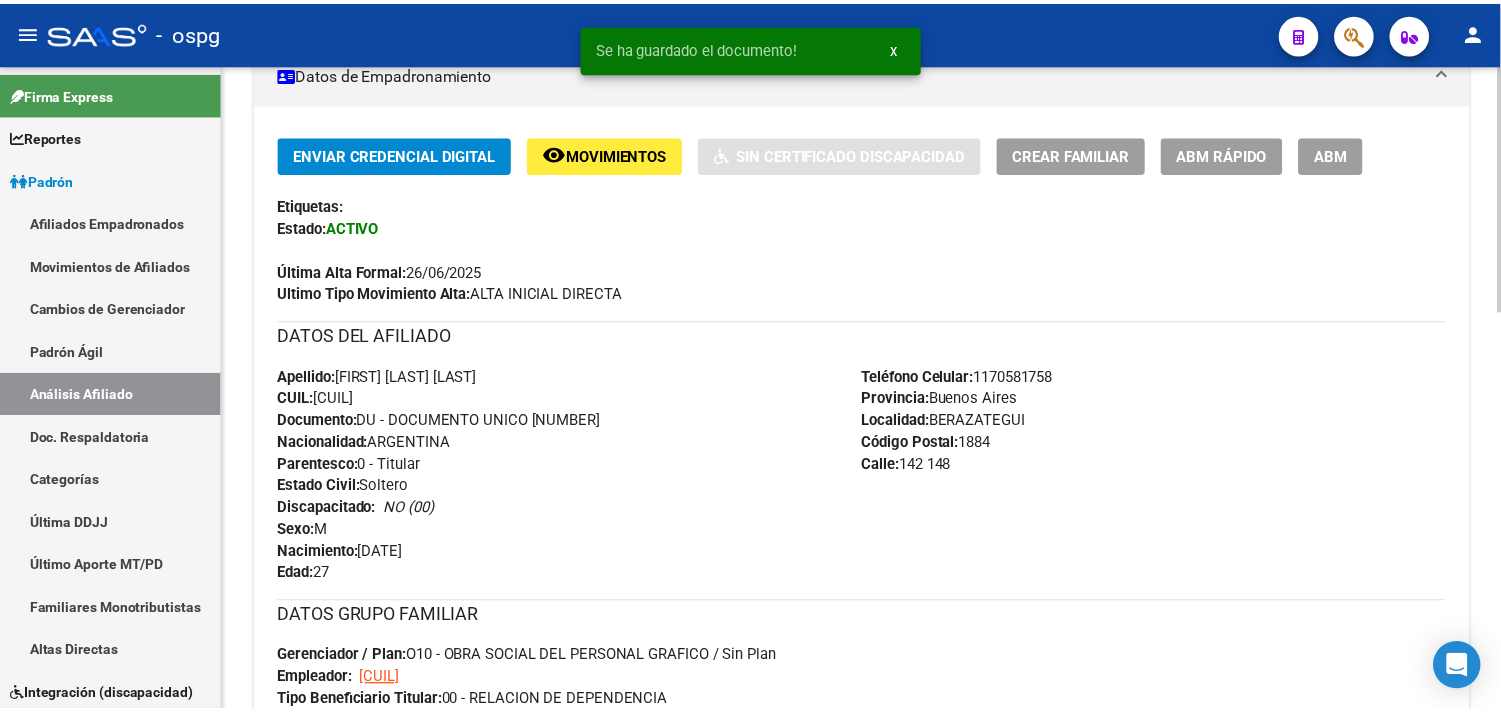 scroll, scrollTop: 222, scrollLeft: 0, axis: vertical 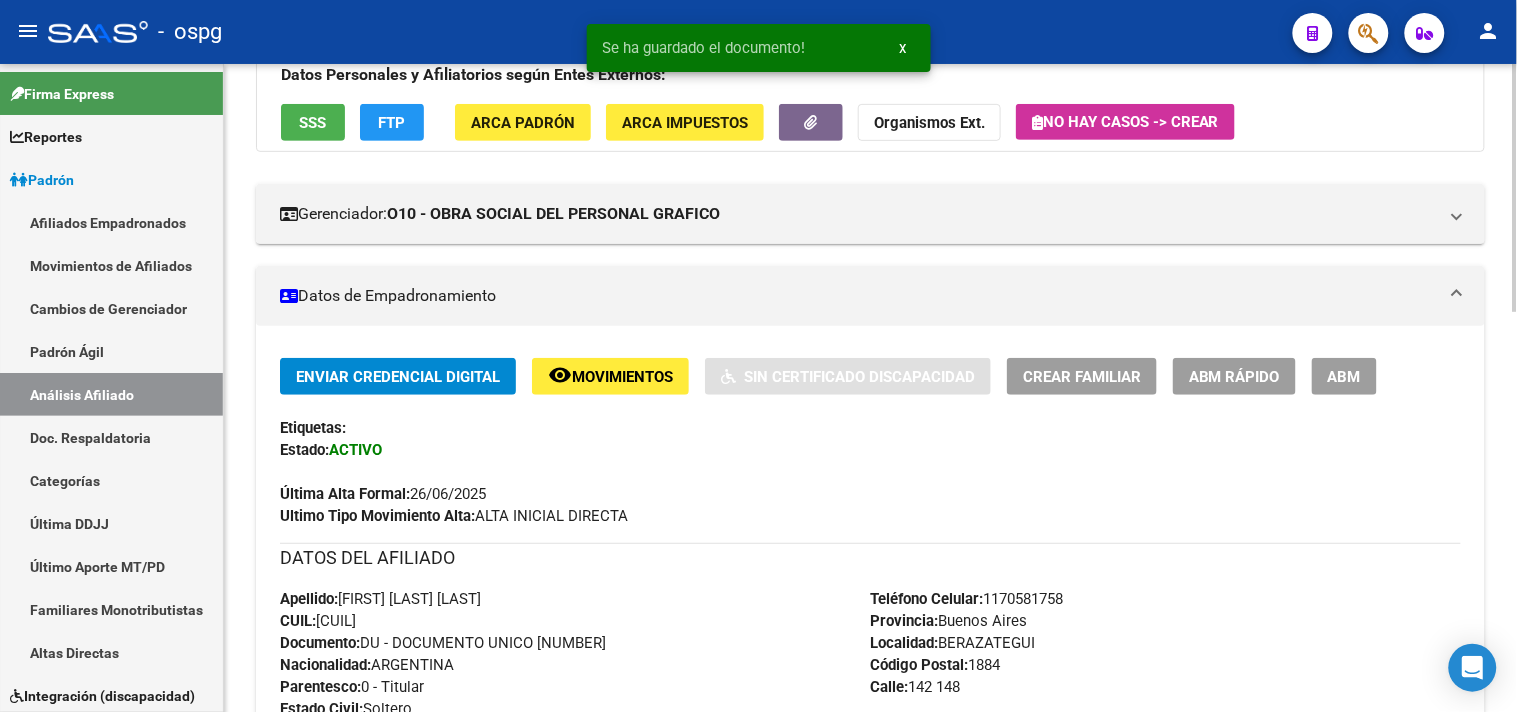 click on "Crear Familiar" at bounding box center (1082, 377) 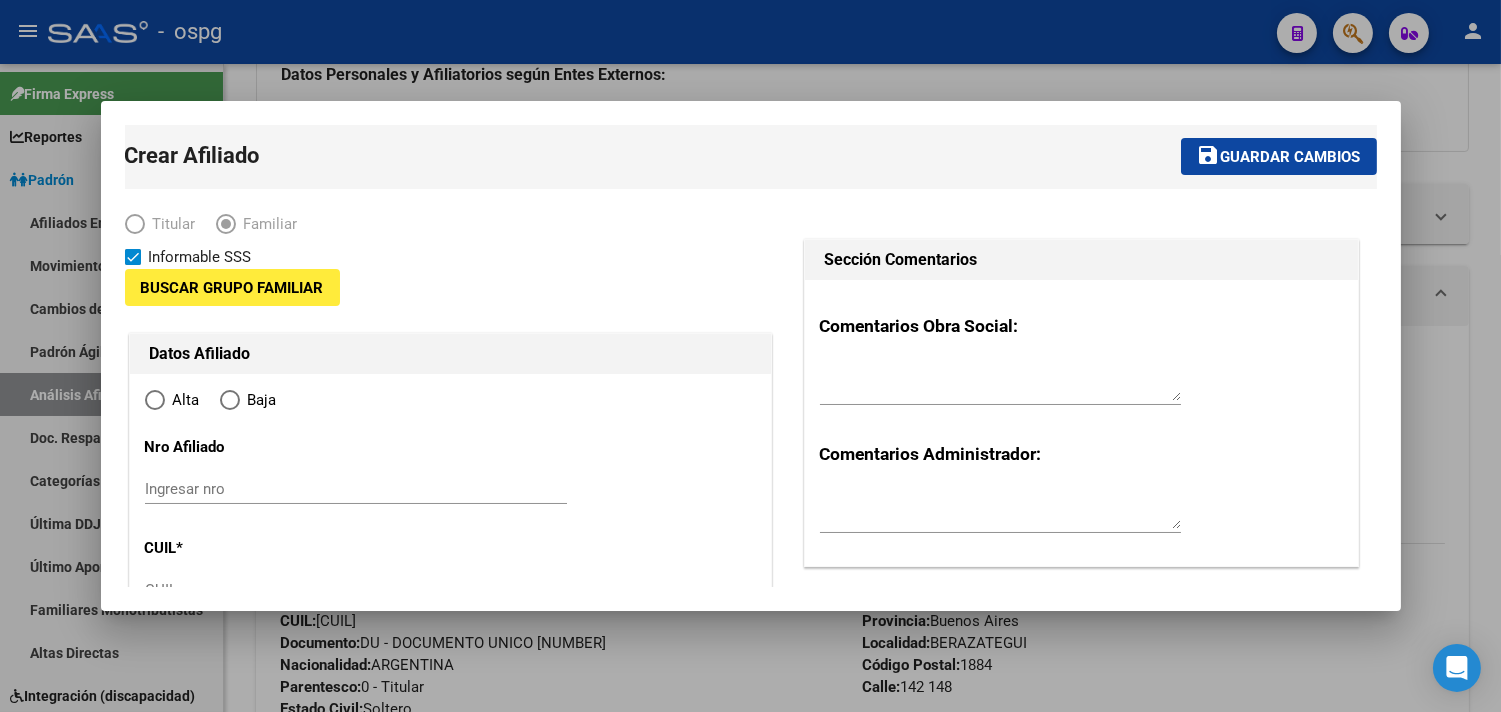 type on "[CUIL_PART]" 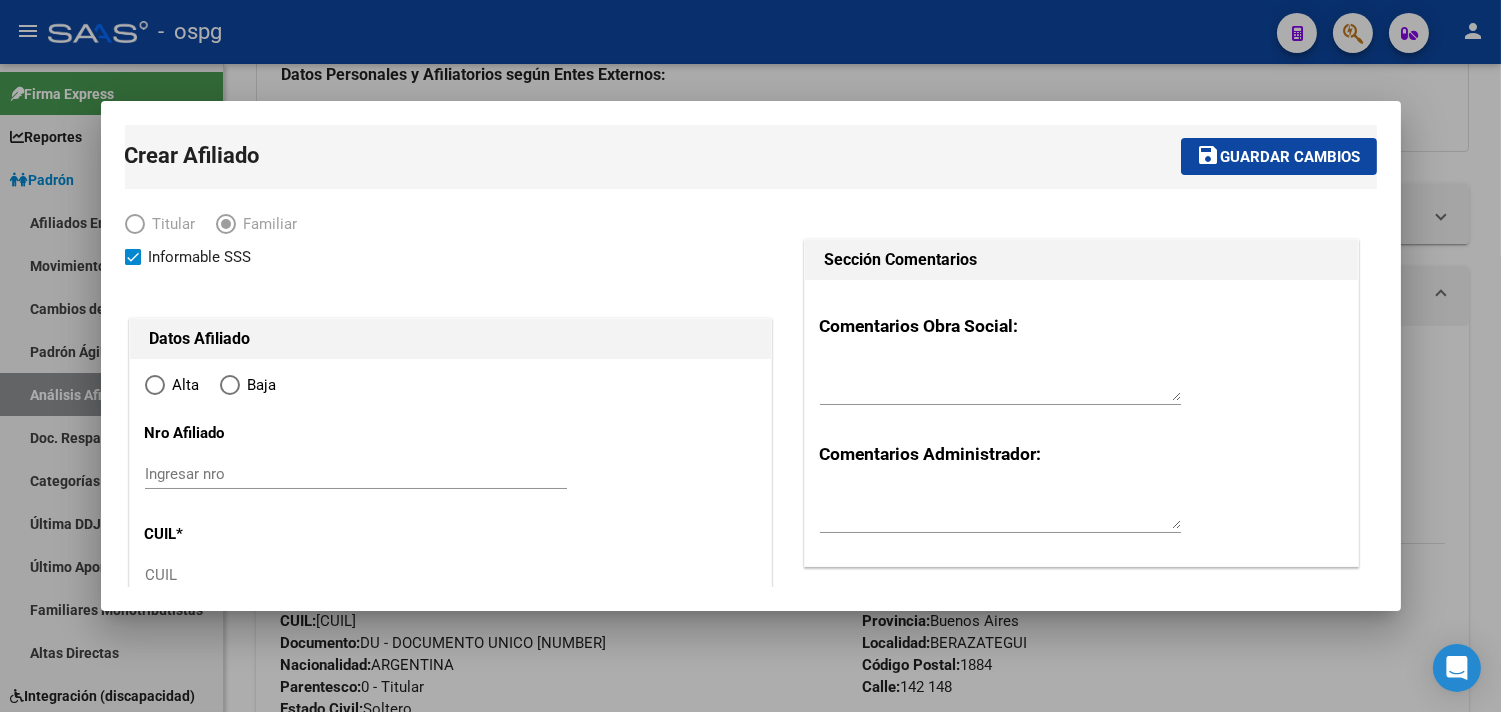 radio on "true" 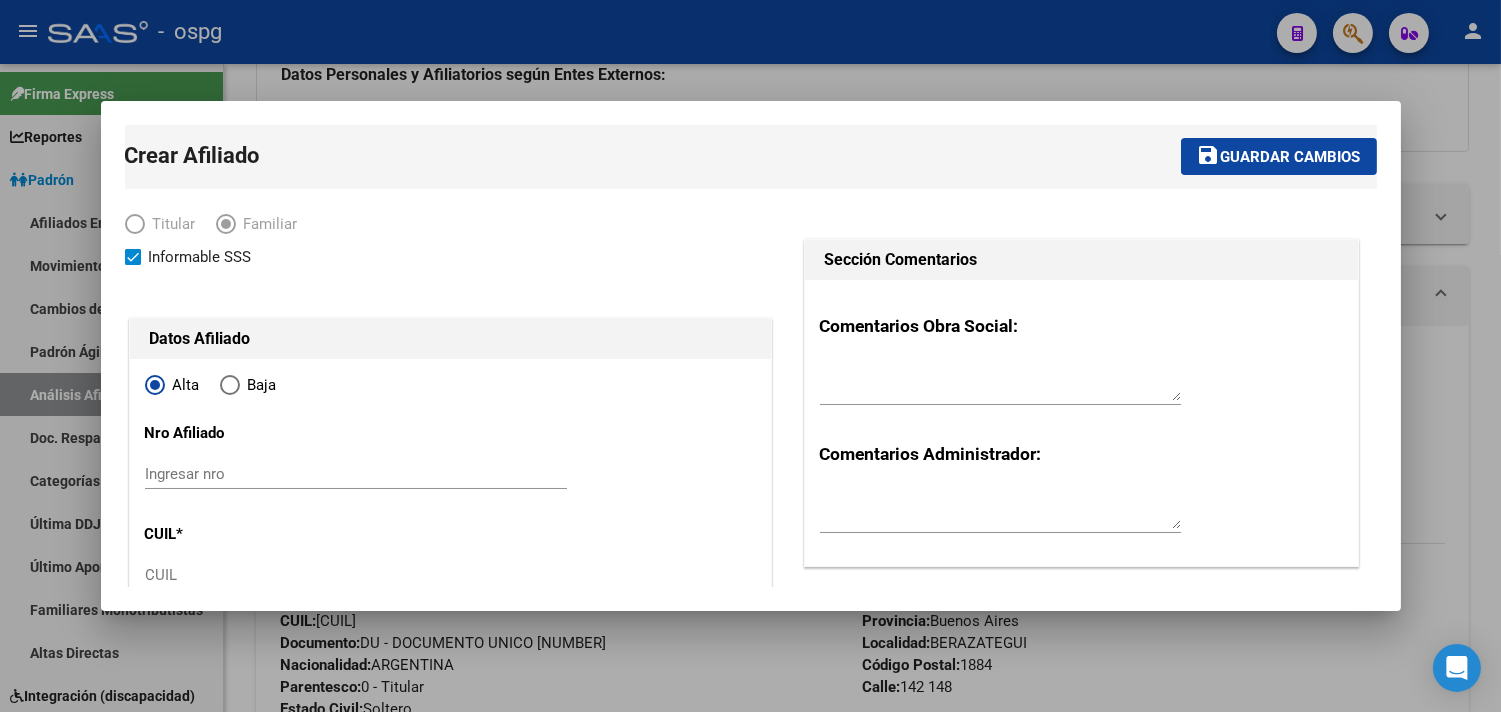 click on "Ingresar nro" at bounding box center [356, 474] 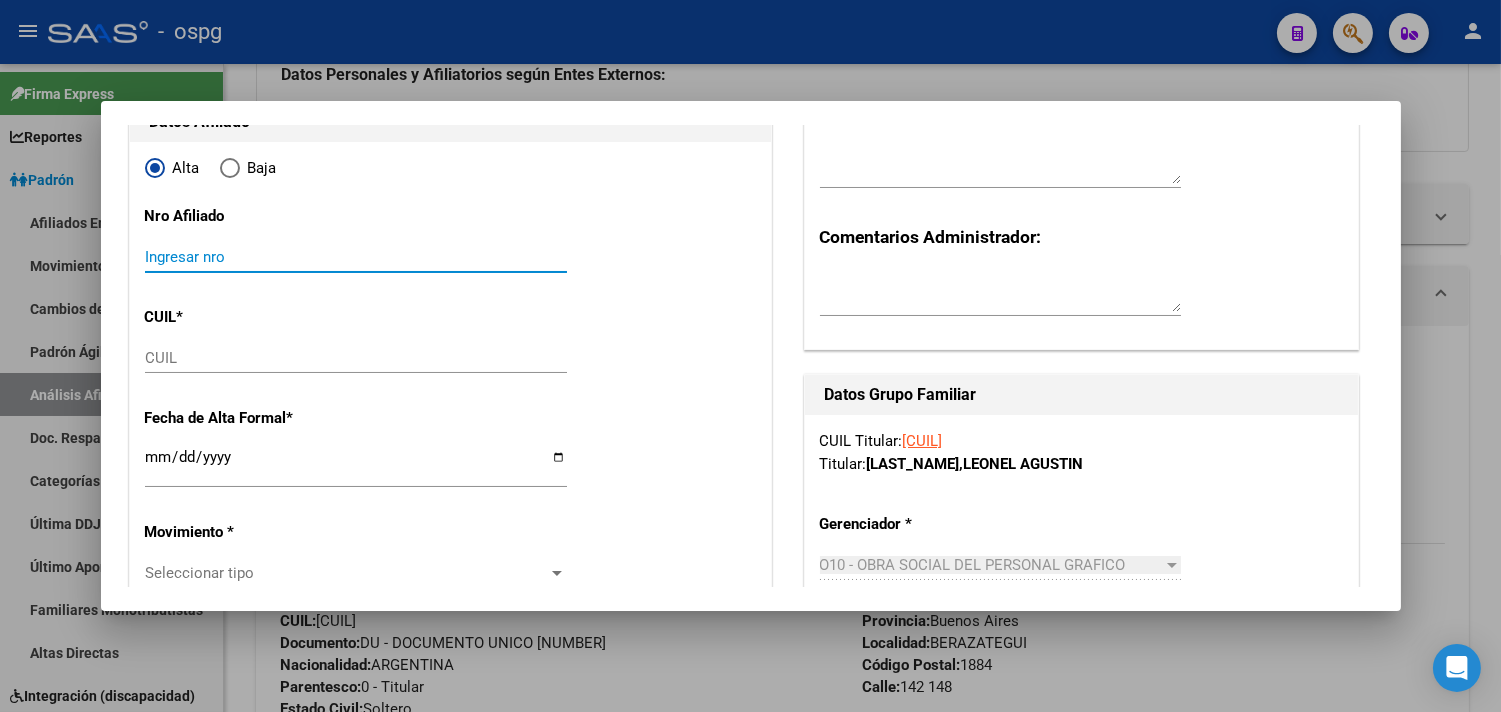 scroll, scrollTop: 222, scrollLeft: 0, axis: vertical 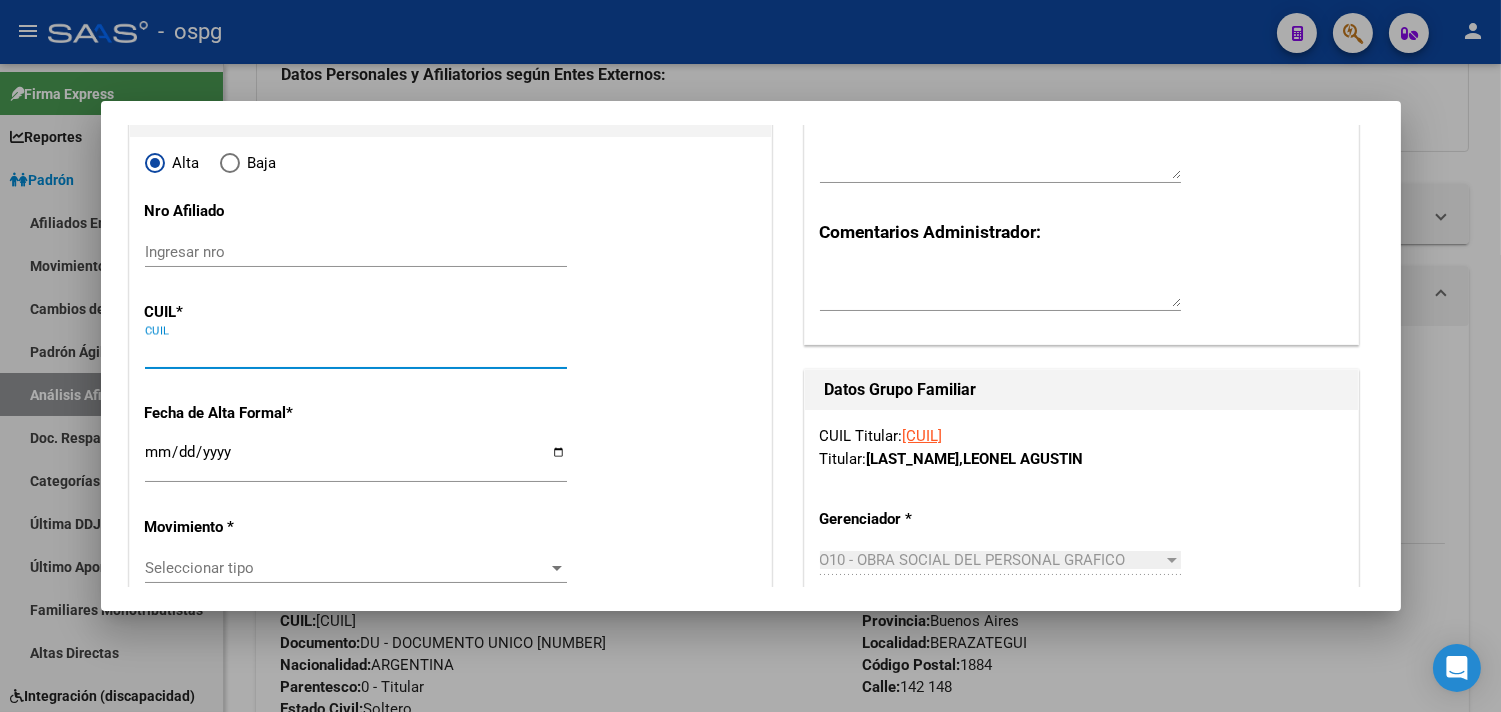 click on "CUIL" at bounding box center [356, 353] 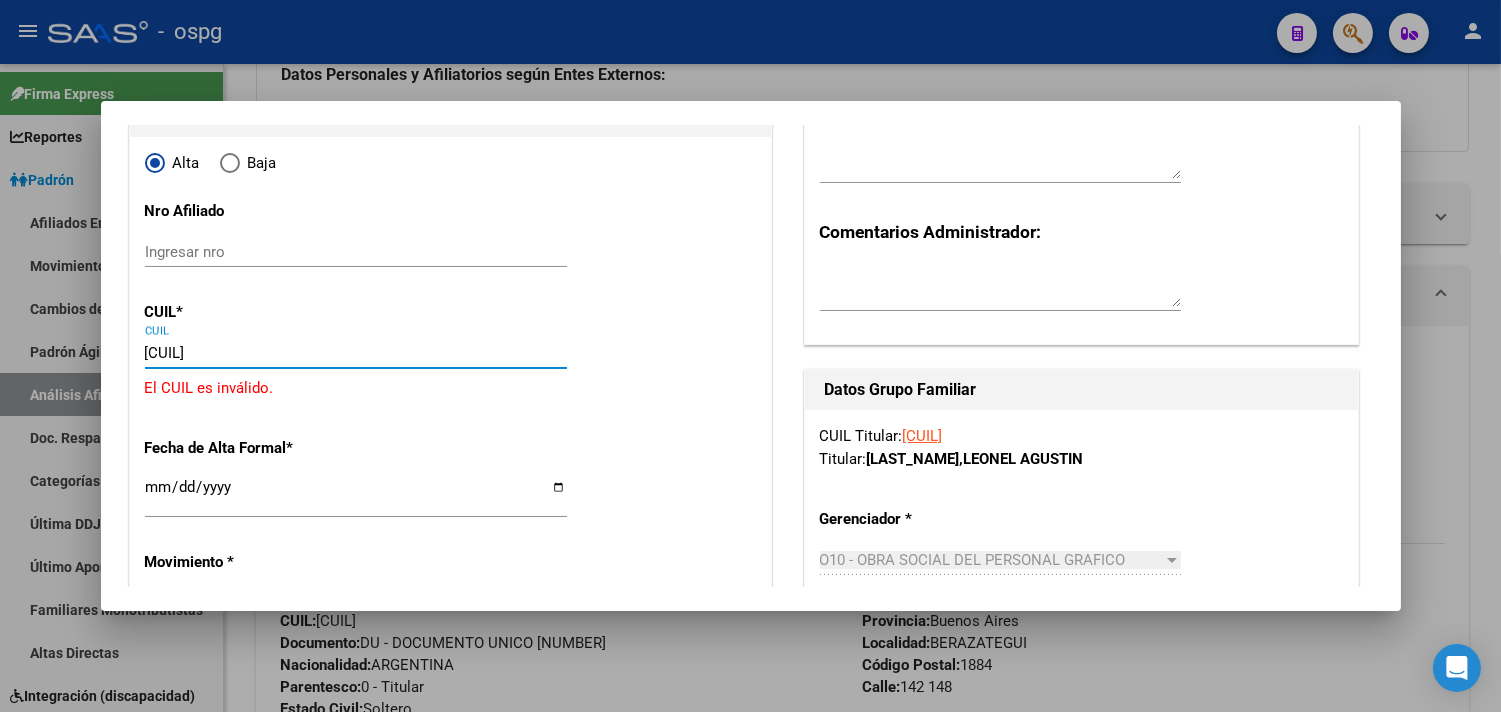 type on "[CUIL_PART]" 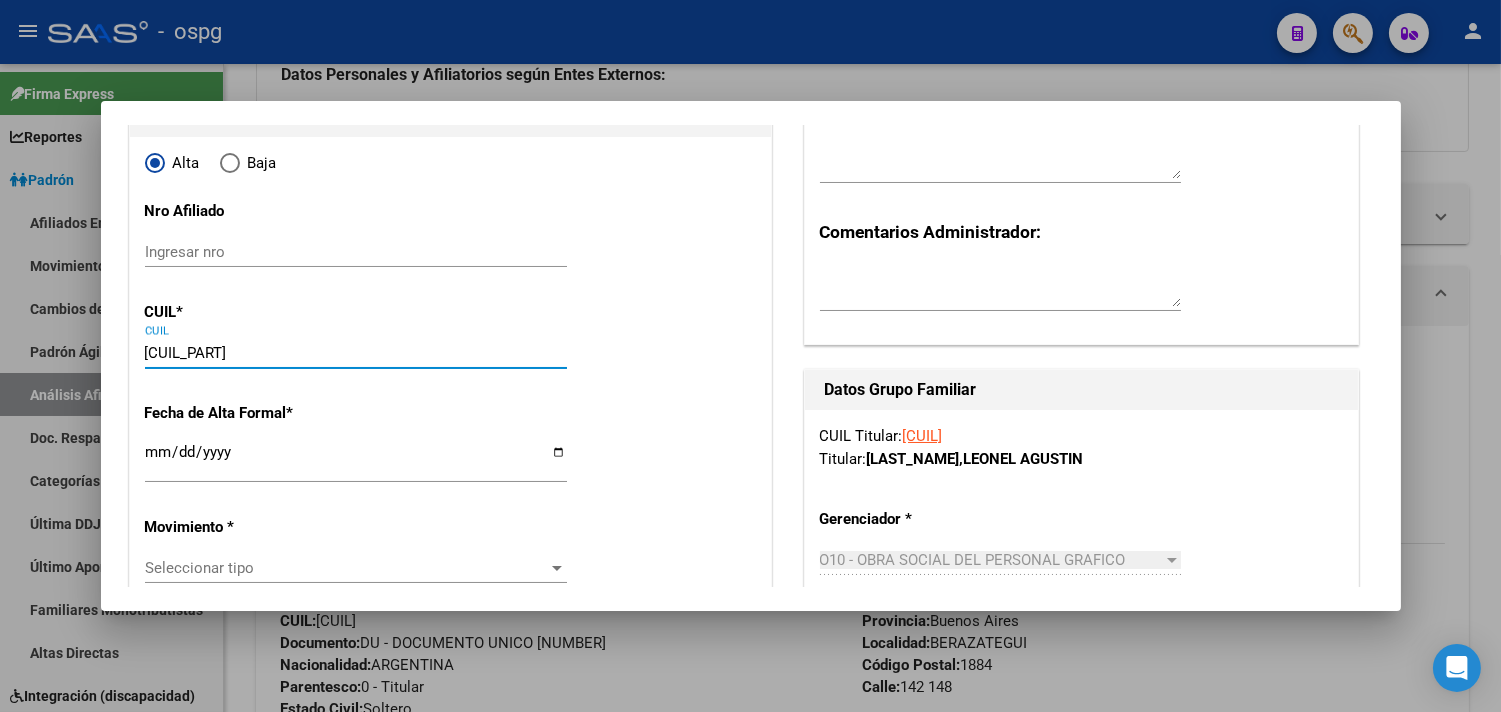 type on "[NUMBER]" 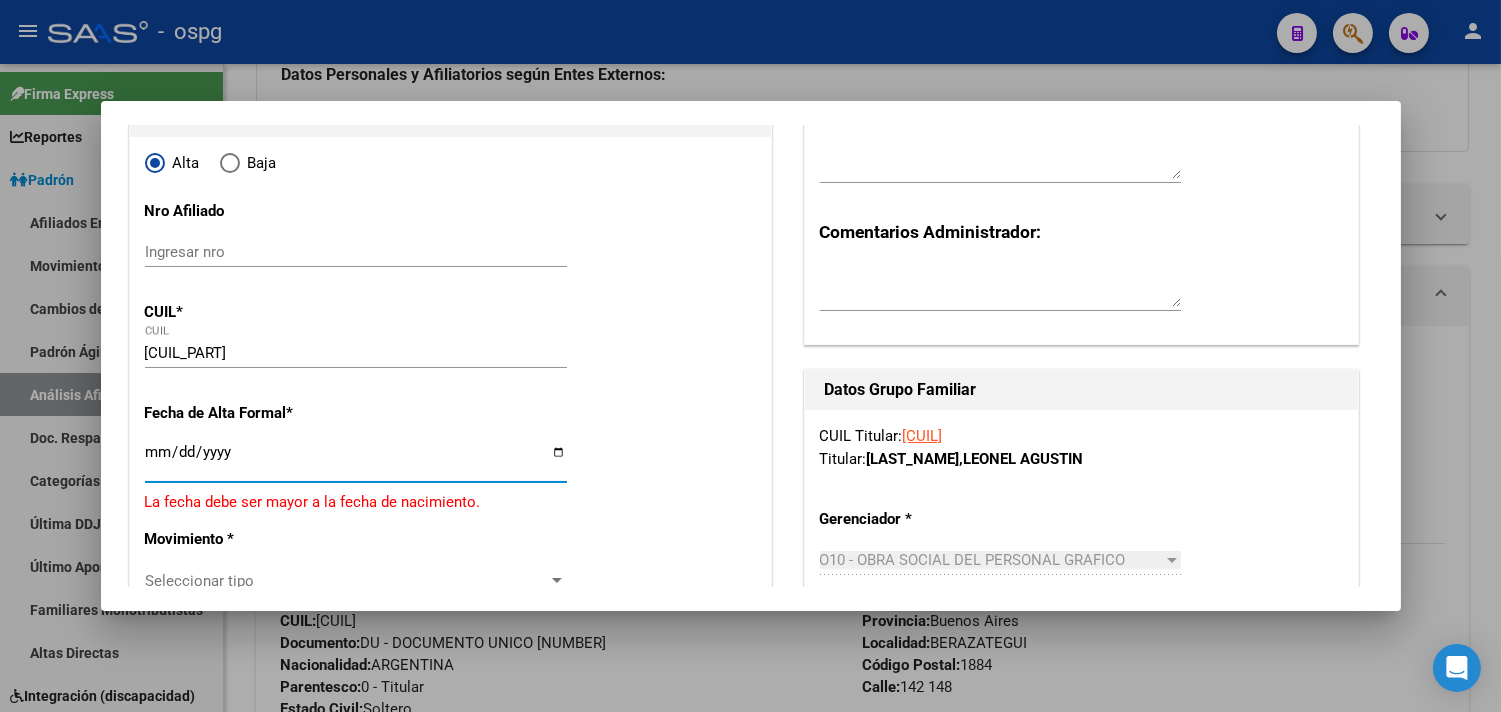 type on "2025-08-06" 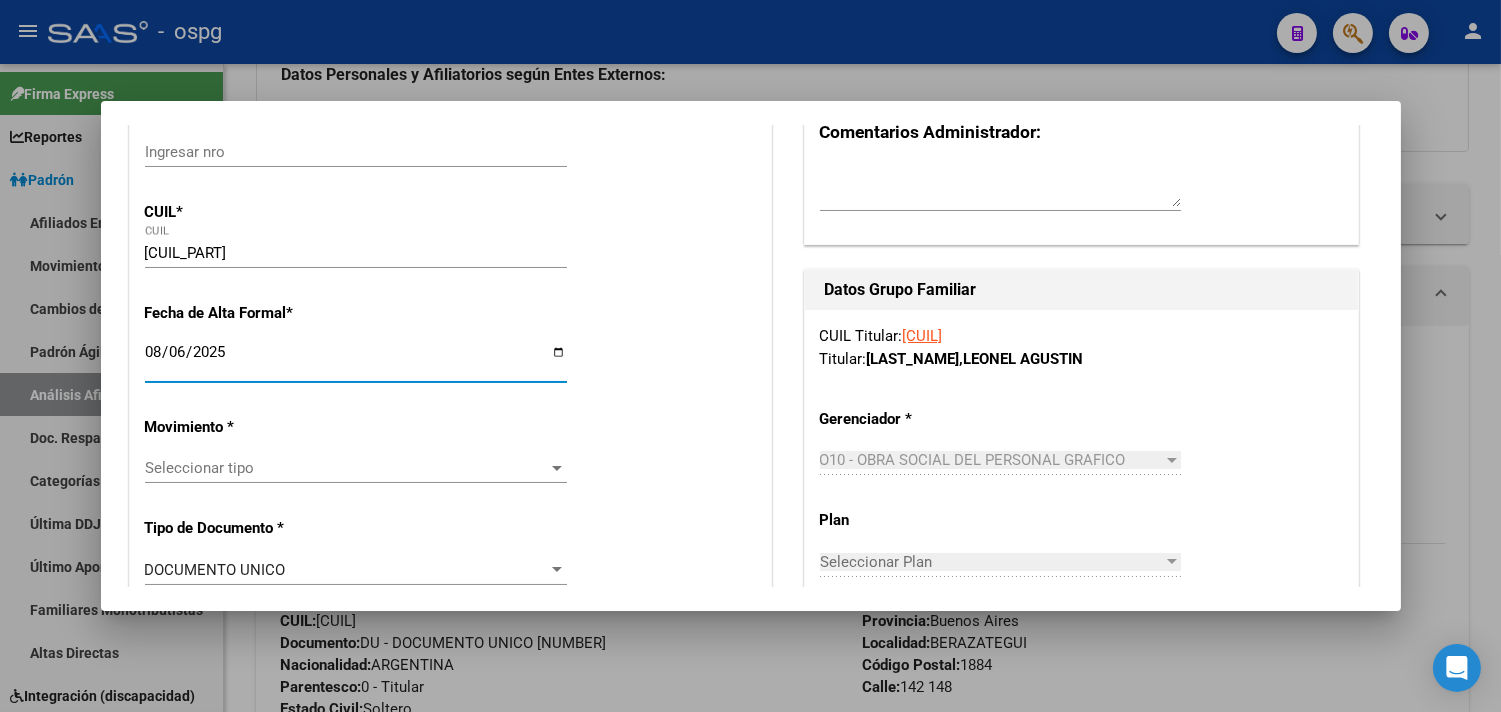 scroll, scrollTop: 444, scrollLeft: 0, axis: vertical 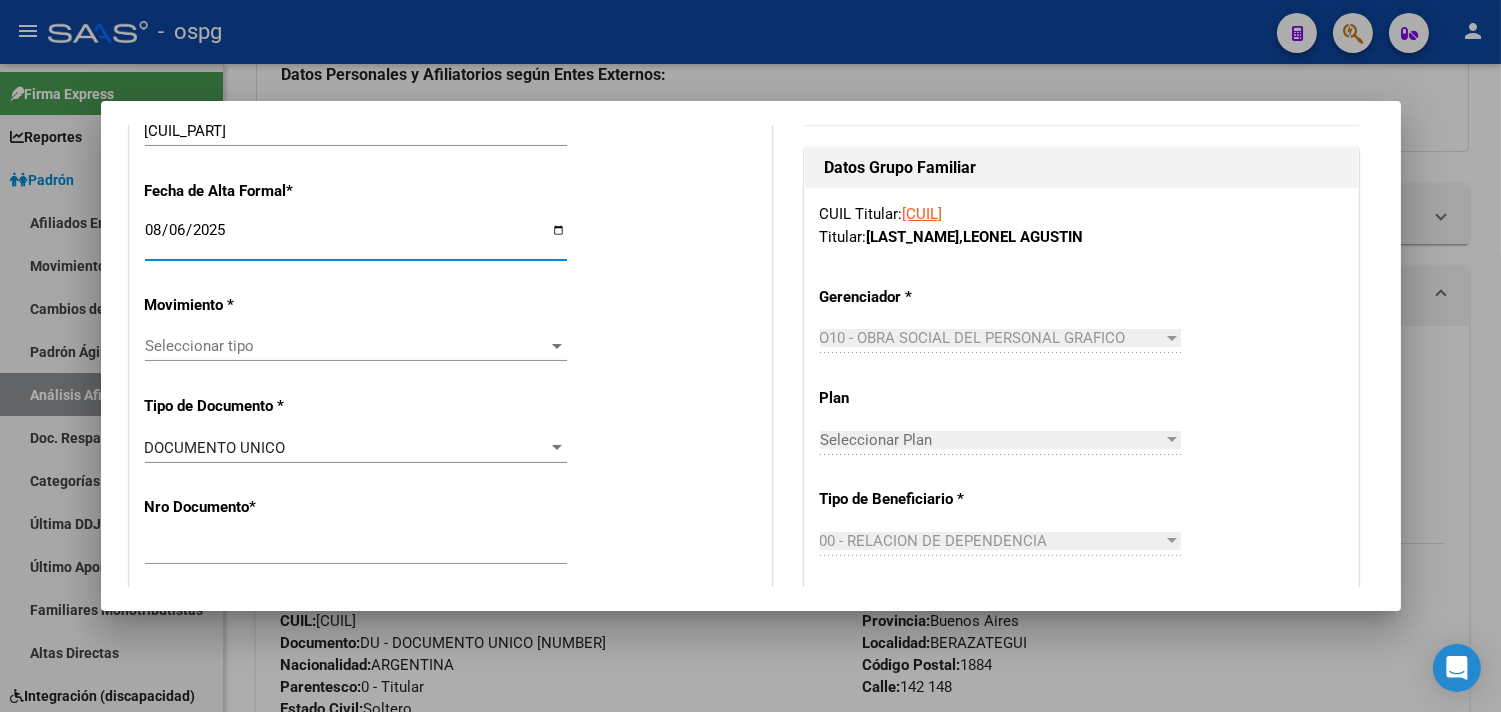 click on "Alta   Baja Nro Afiliado    Ingresar nro  CUIL  *   [CUIL_PART] CUIL  ARCA Padrón Fecha de Alta Formal  *   [YYYY]/[MM]/[DD] Ingresar fecha   Movimiento * Seleccionar tipo Seleccionar tipo  Tipo de Documento * DOCUMENTO UNICO Seleccionar tipo Nro Documento  *   [NUMBER] Ingresar nro  Apellido  *   [LAST_NAME] Ingresar apellido  Nombre  *   [FIRST_NAME] Ingresar nombre  Fecha de nacimiento  *   [YYYY]/[MM]/[DD] Ingresar fecha   Parentesco * Seleccionar parentesco Seleccionar parentesco  Estado Civil * Seleccionar tipo Seleccionar tipo  Sexo * Femenino Seleccionar sexo  Nacionalidad * ARGENTINA Seleccionar tipo  Discapacitado * No incapacitado Seleccionar tipo Vencimiento Certificado Estudio    Ingresar fecha   Tipo domicilio * Domicilio Completo Seleccionar tipo domicilio  Provincia * Buenos Aires Seleccionar provincia Localidad  *   [CITY] Ingresar el nombre  Codigo Postal  *   [POSTAL_CODE] Ingresar el codigo  Calle  *   [STREET_NAME] Ingresar calle  Numero  *   [NUMBER] Ingresar nro  Piso    Ingresar piso  Departamento" at bounding box center [450, 1343] 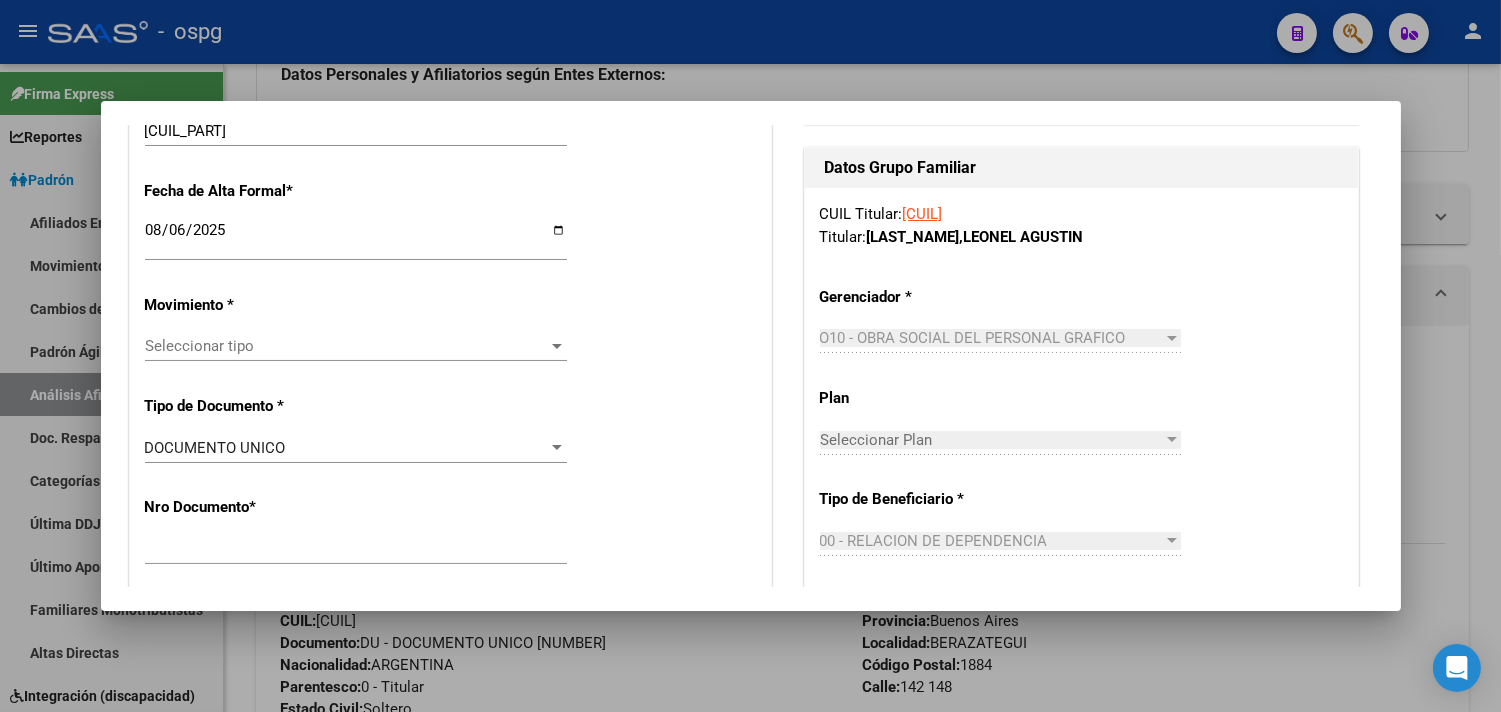 click on "Seleccionar tipo Seleccionar tipo" 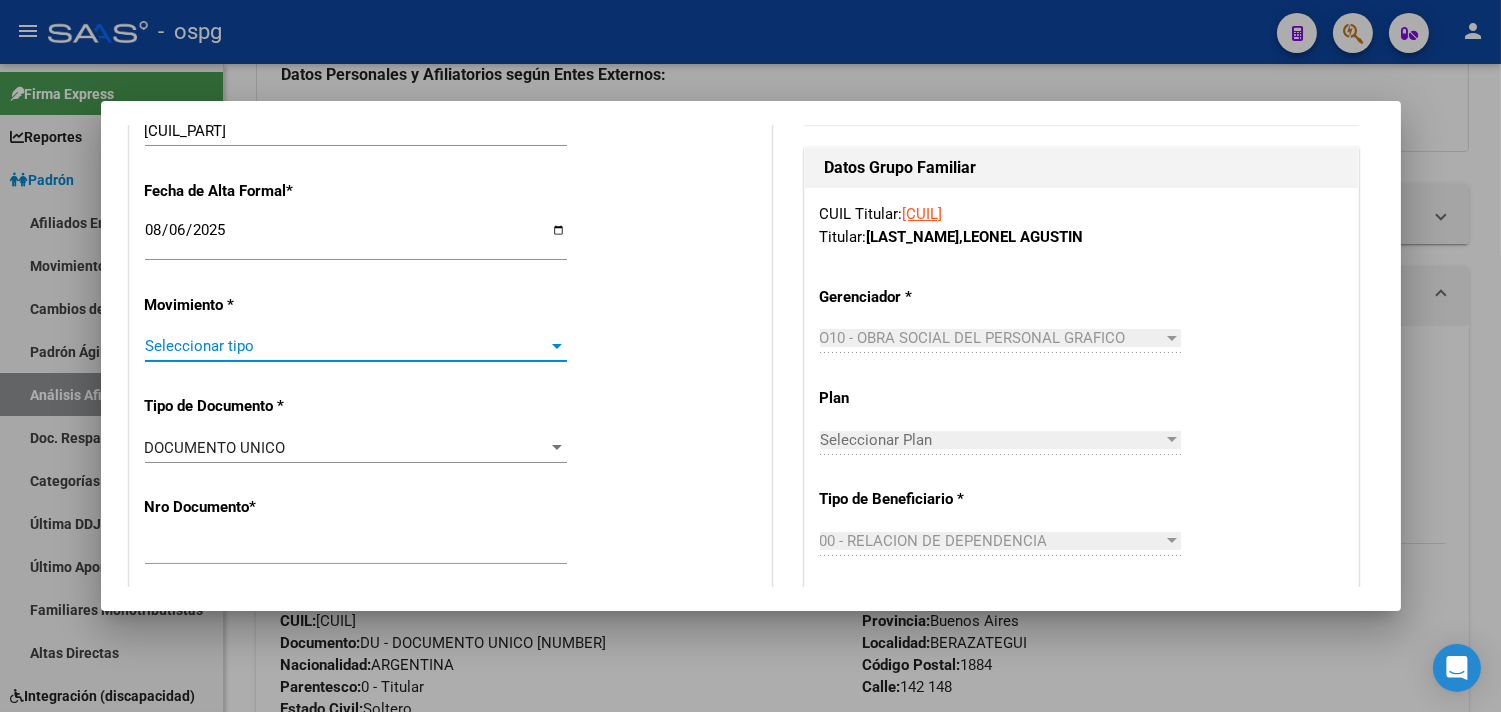 click on "Seleccionar tipo" at bounding box center [347, 346] 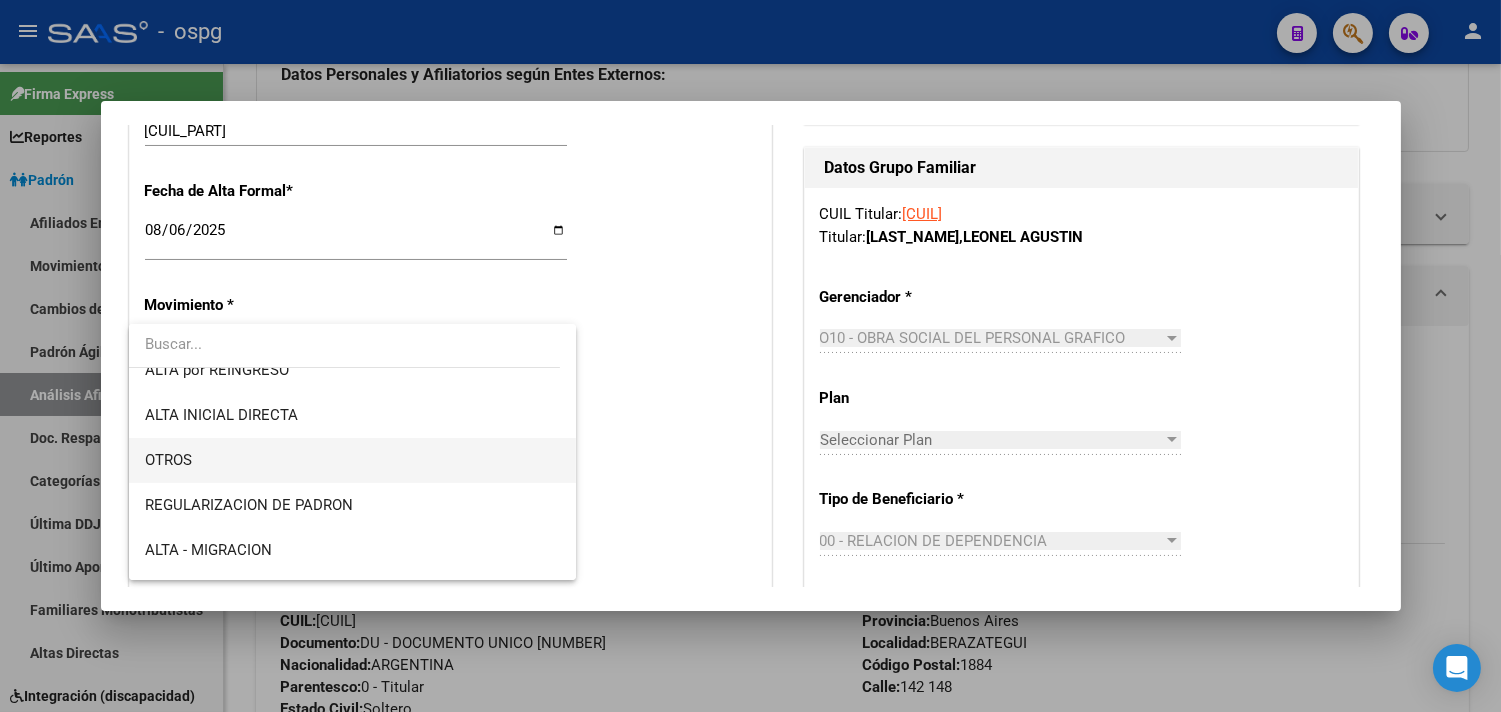 scroll, scrollTop: 222, scrollLeft: 0, axis: vertical 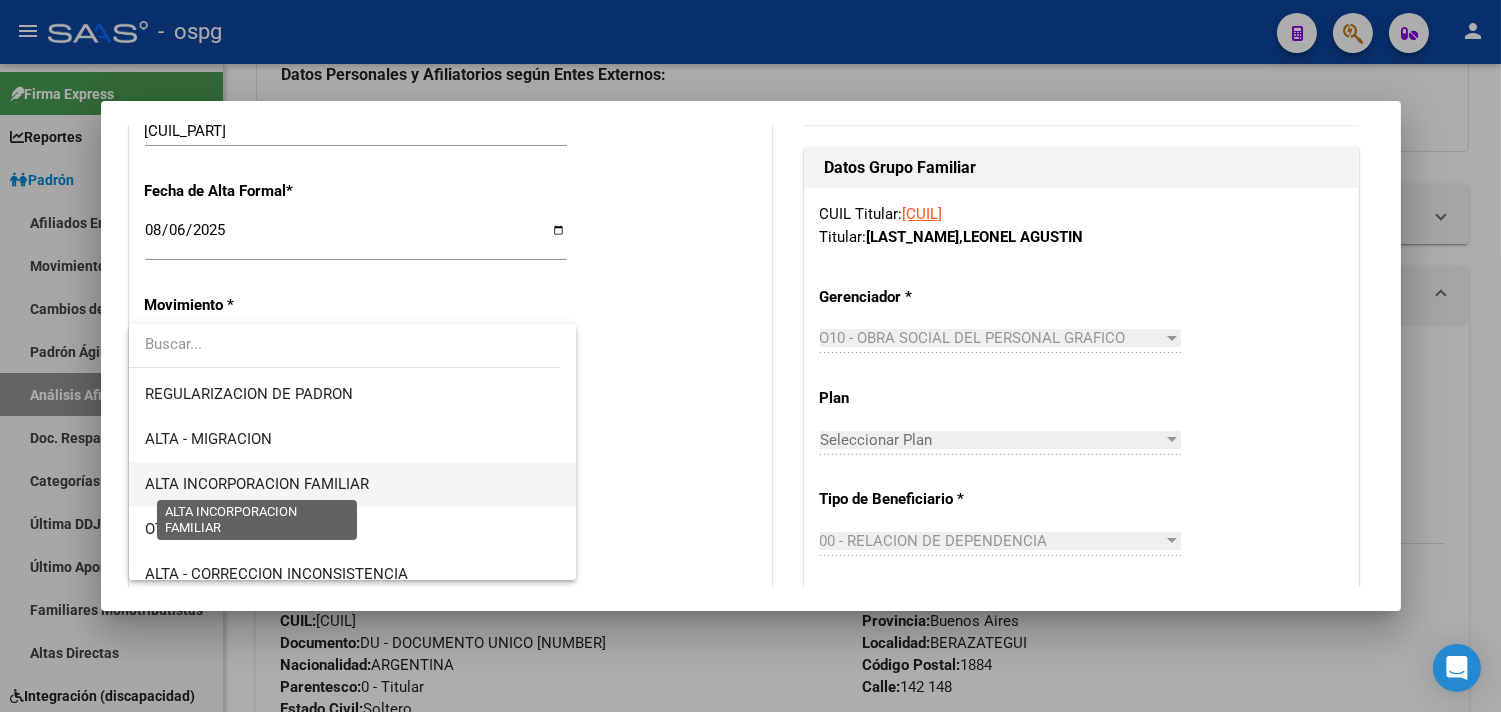click on "ALTA INCORPORACION FAMILIAR" at bounding box center [257, 484] 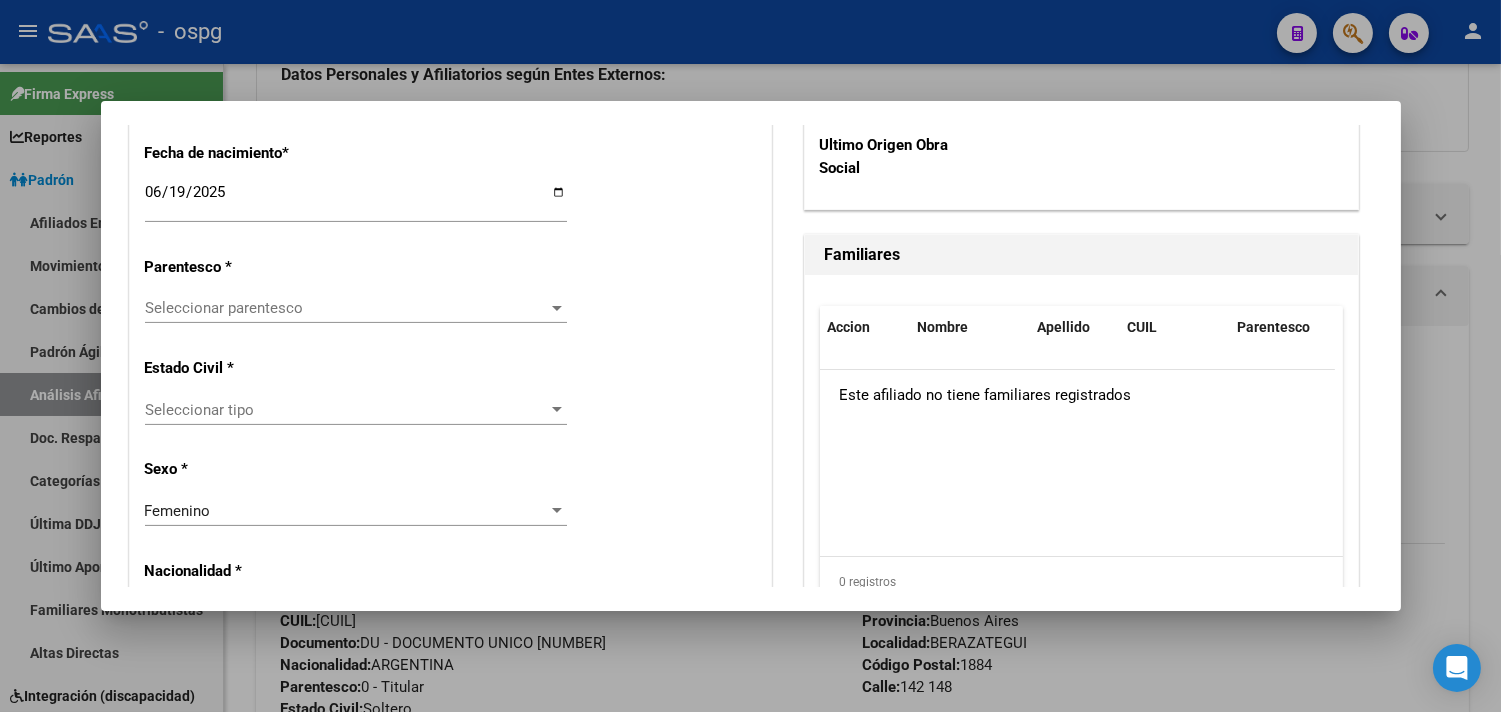 scroll, scrollTop: 1111, scrollLeft: 0, axis: vertical 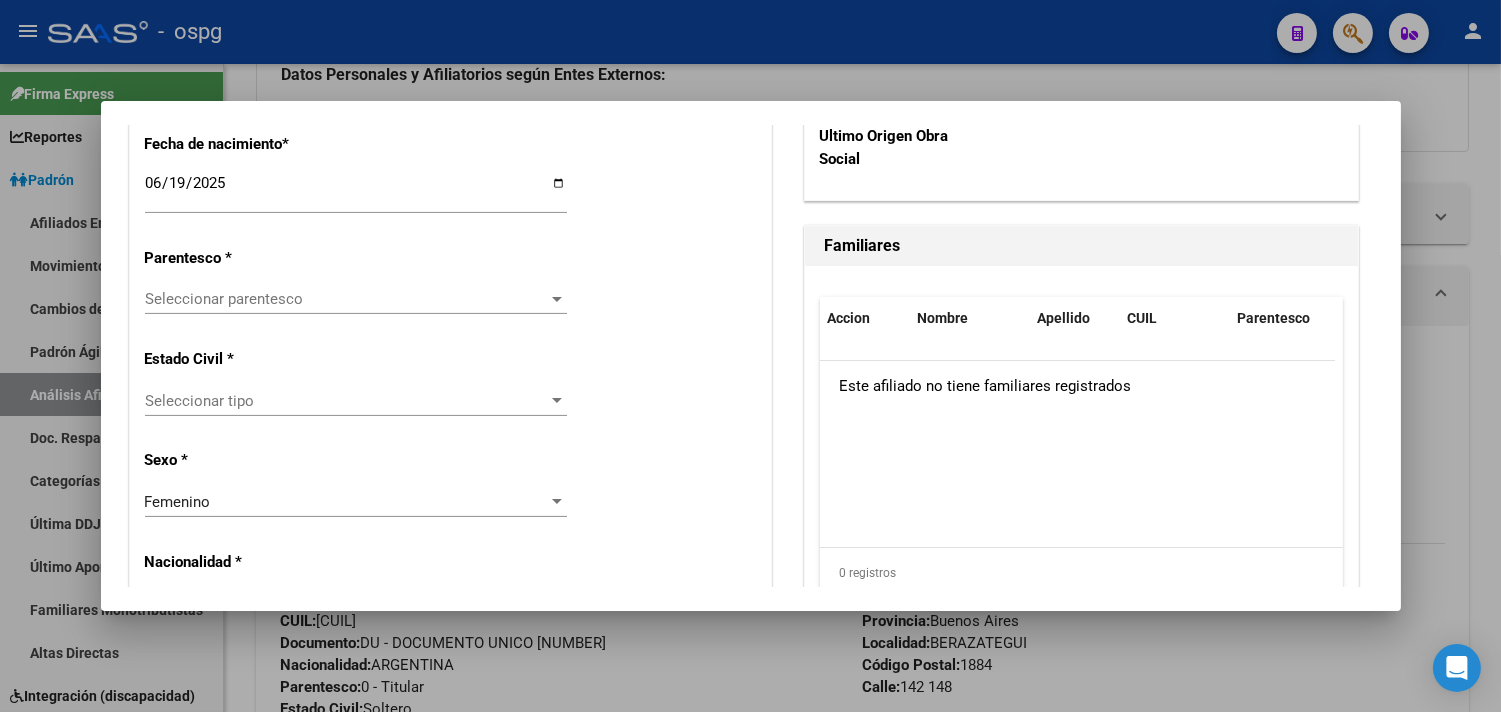 click on "Seleccionar parentesco Seleccionar parentesco" 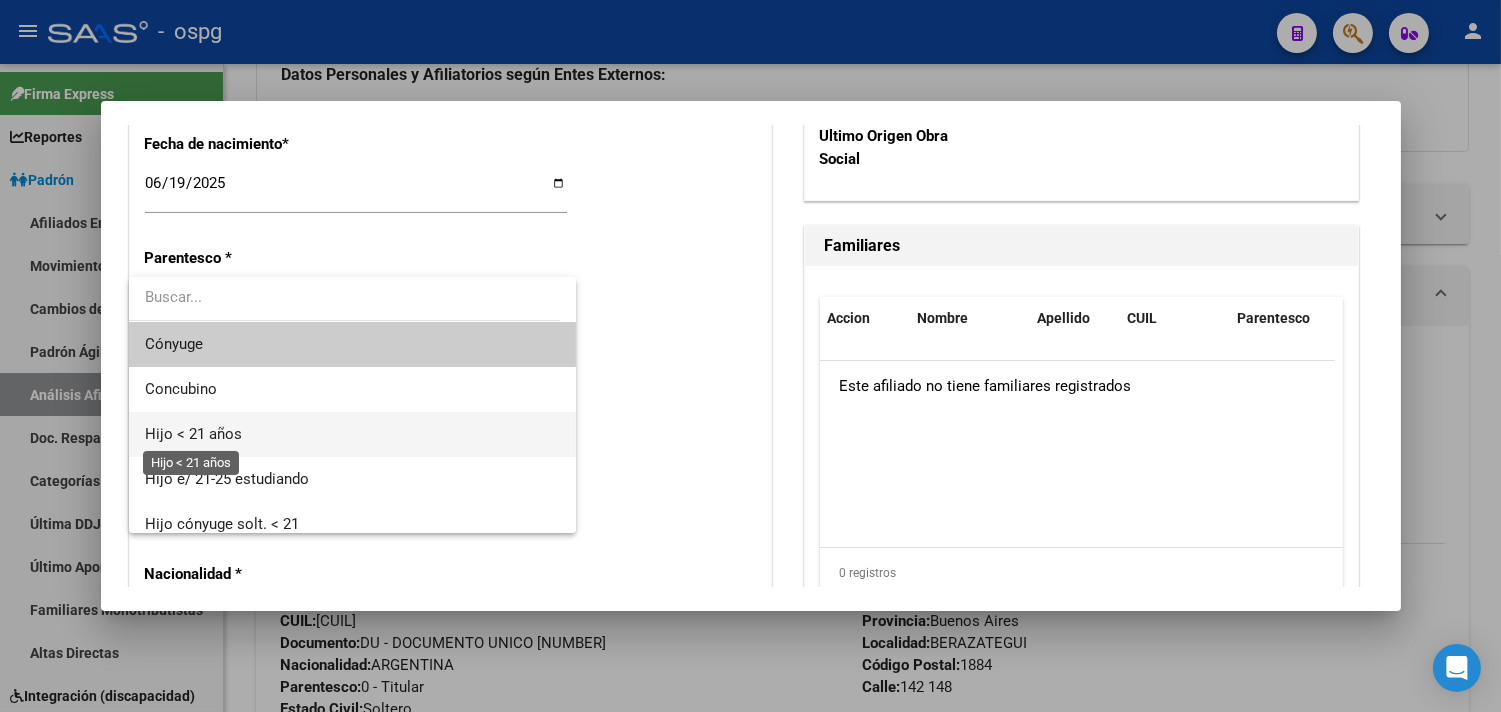 click on "Hijo < 21 años" at bounding box center [193, 434] 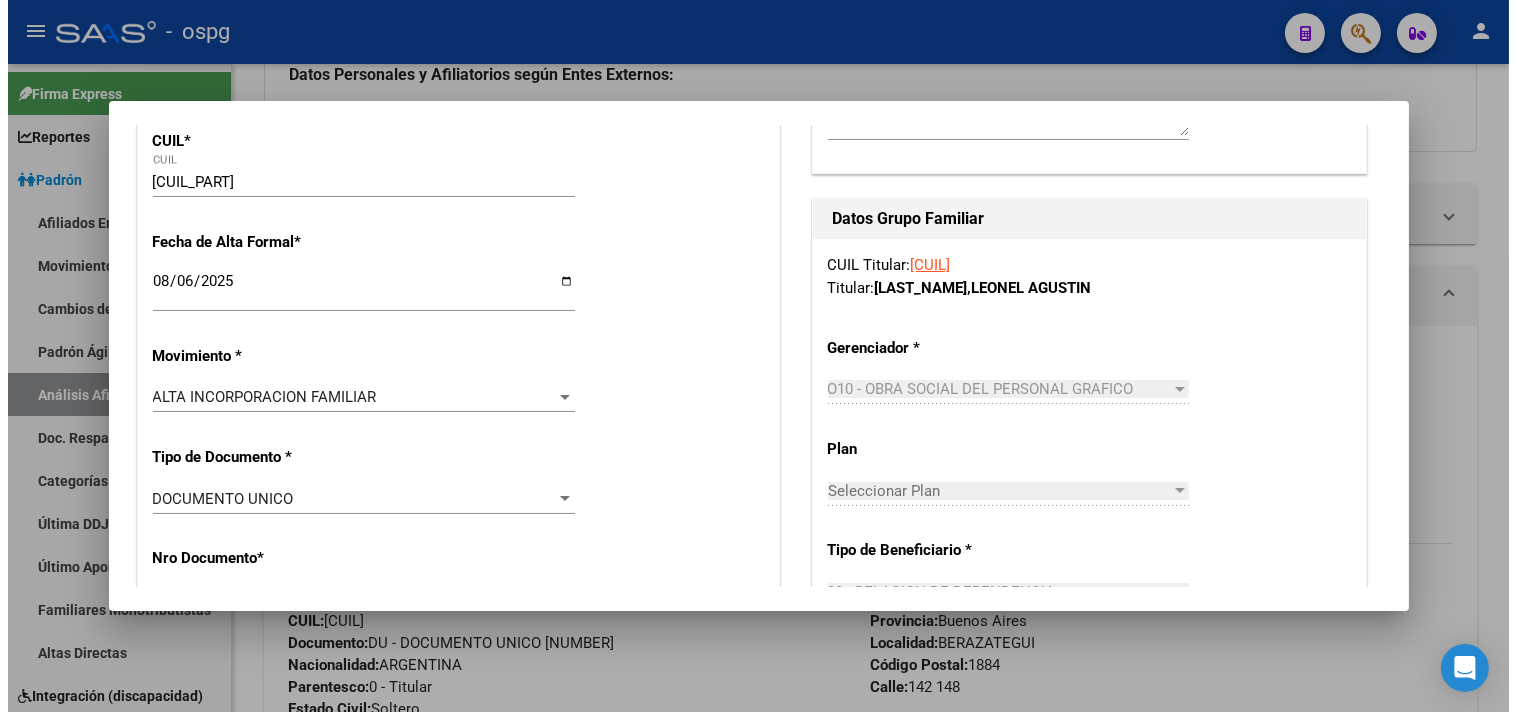 scroll, scrollTop: 0, scrollLeft: 0, axis: both 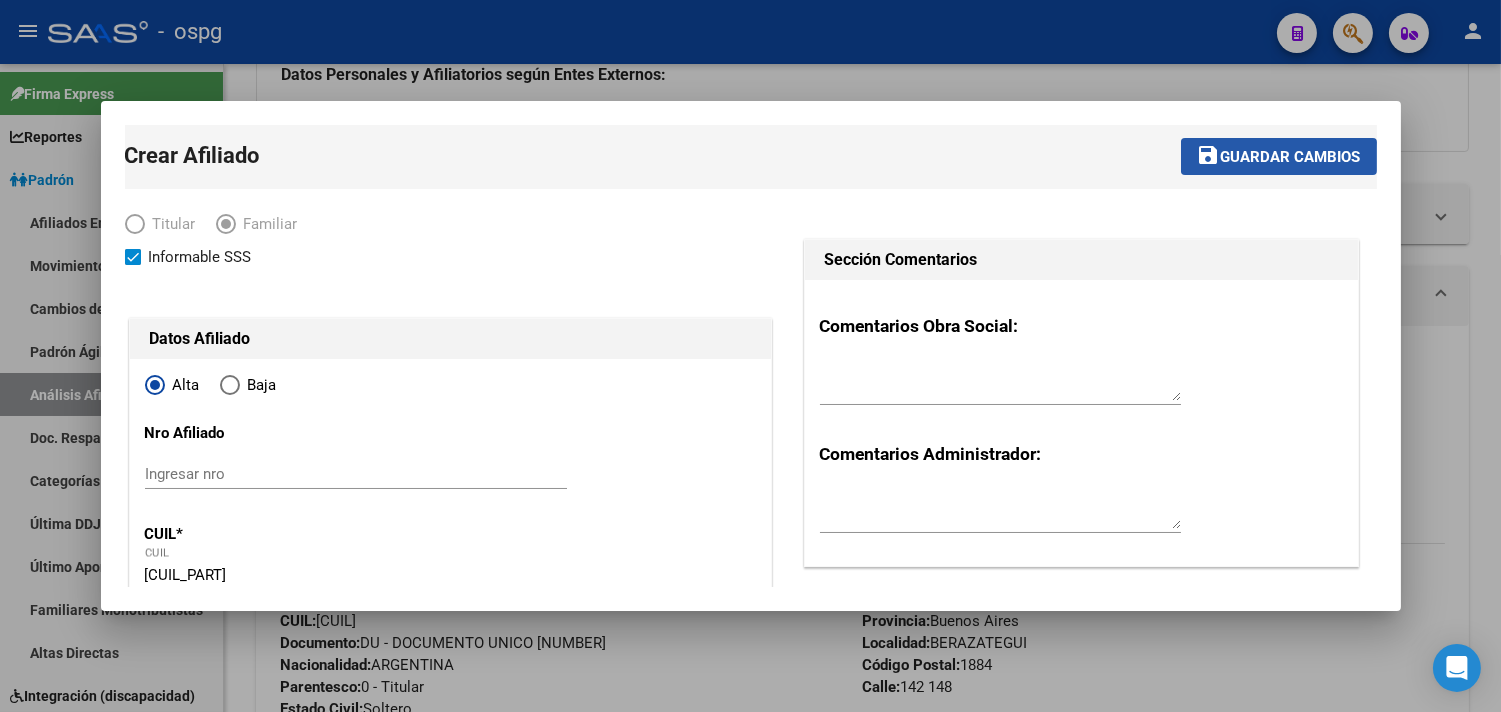 click on "Guardar cambios" at bounding box center [1291, 157] 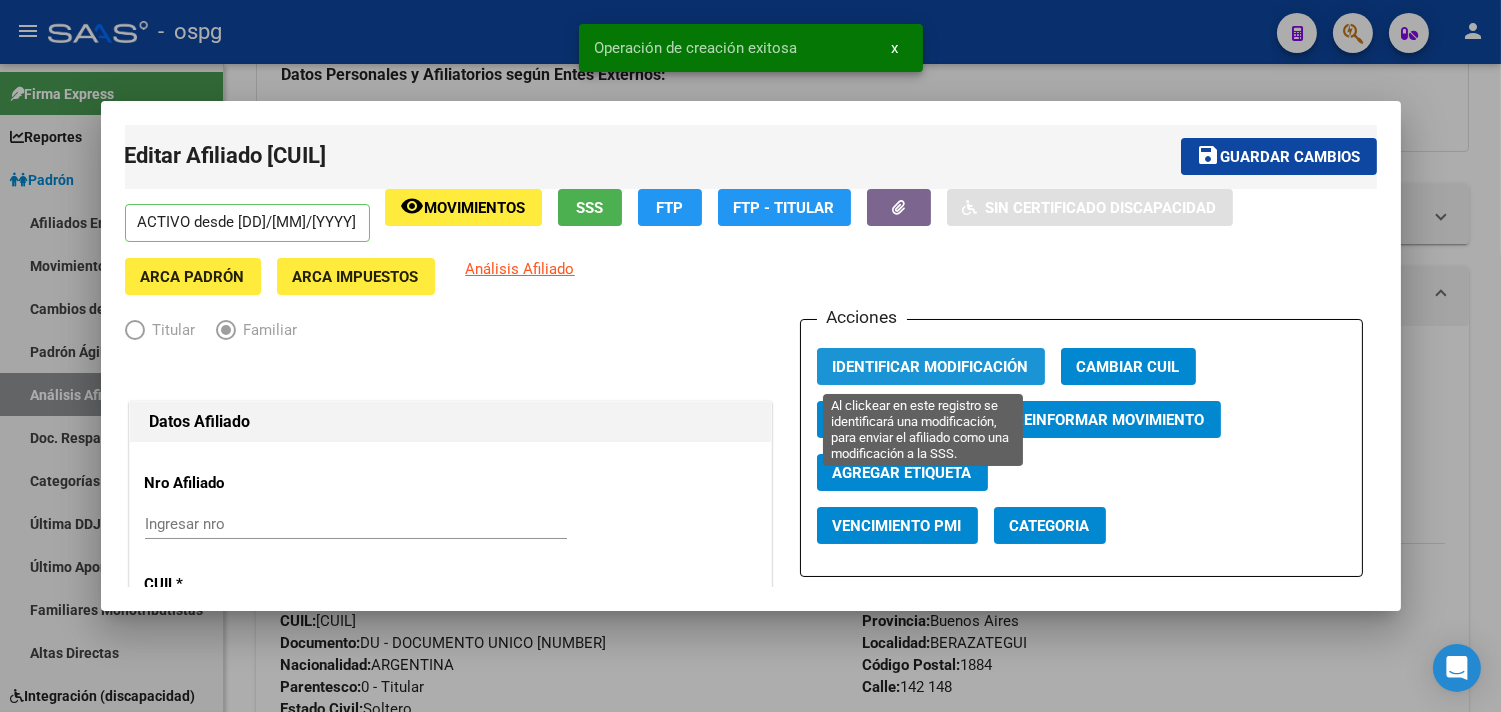 click on "Identificar Modificación" at bounding box center [931, 367] 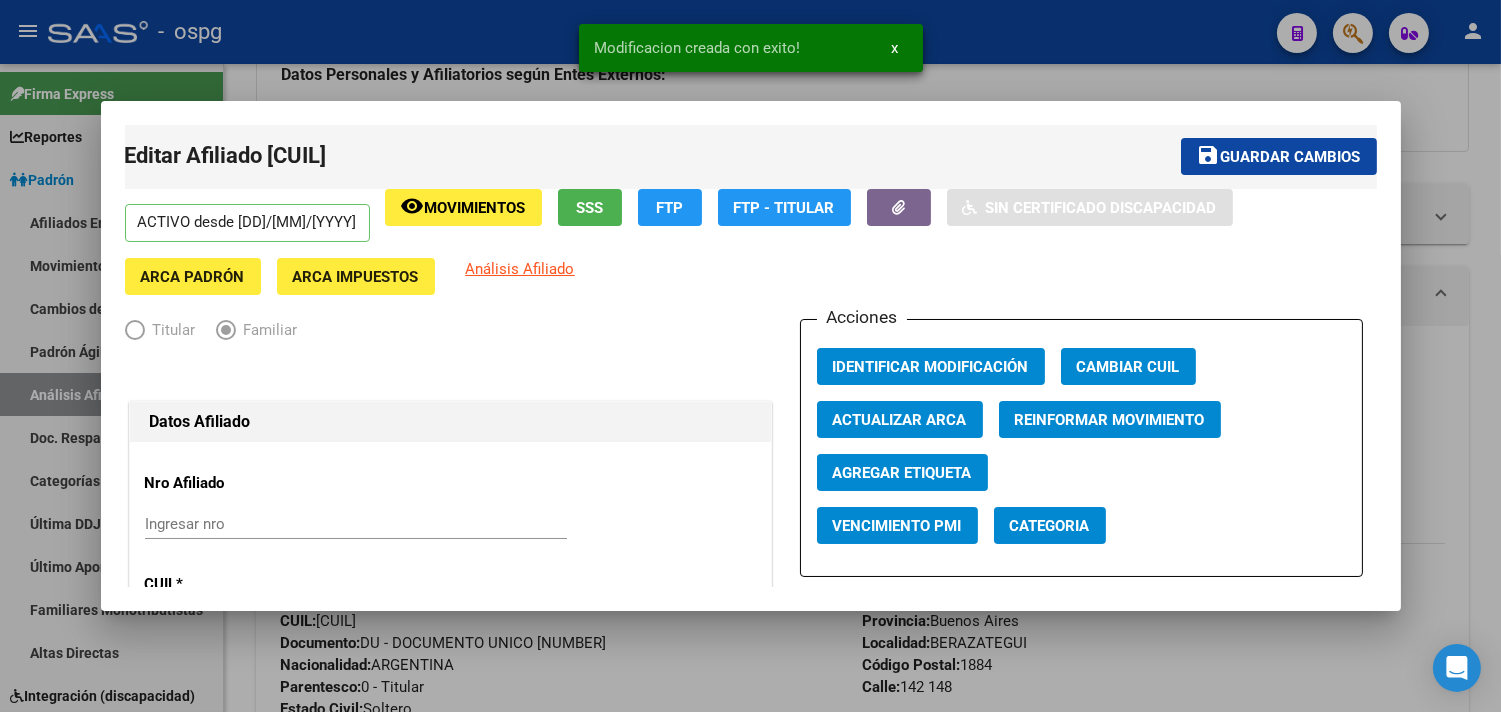 click at bounding box center [750, 356] 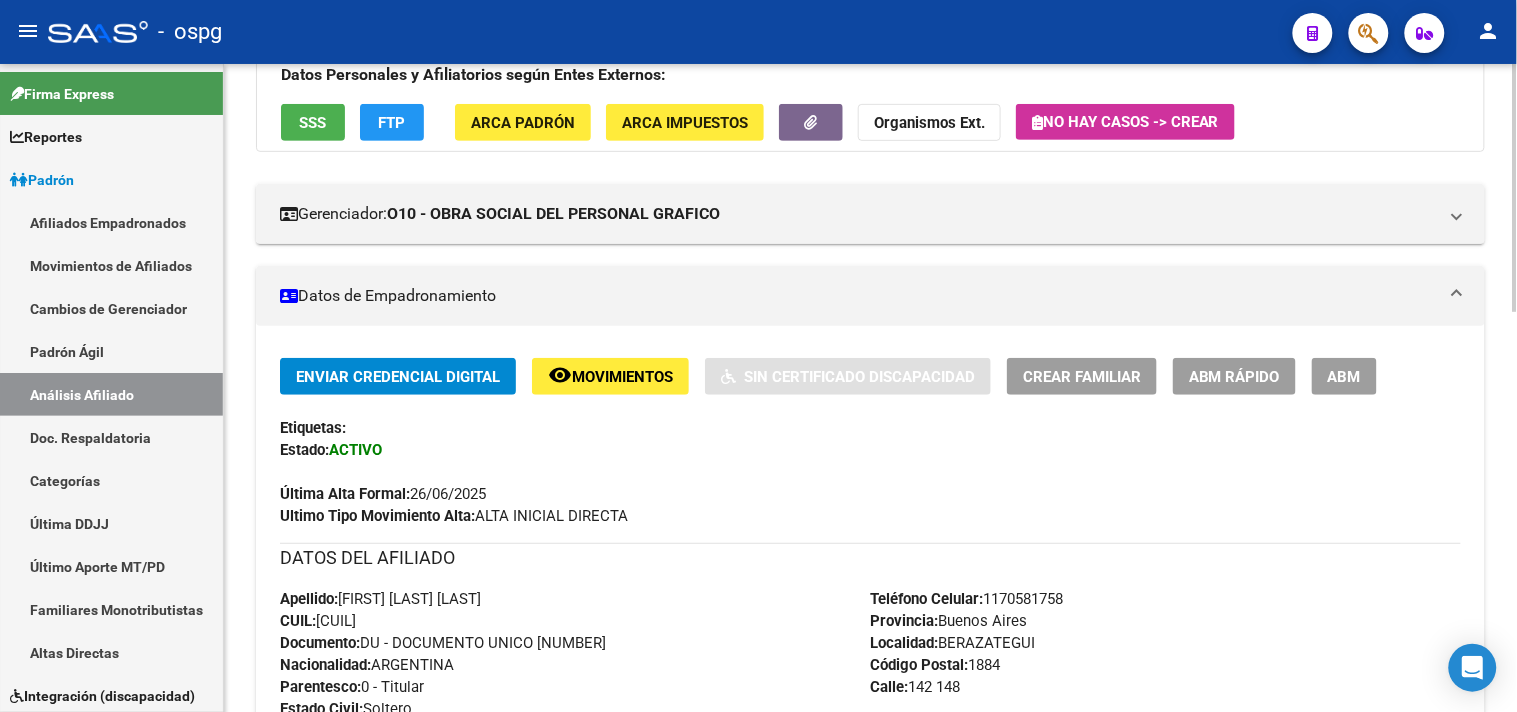 scroll, scrollTop: 0, scrollLeft: 0, axis: both 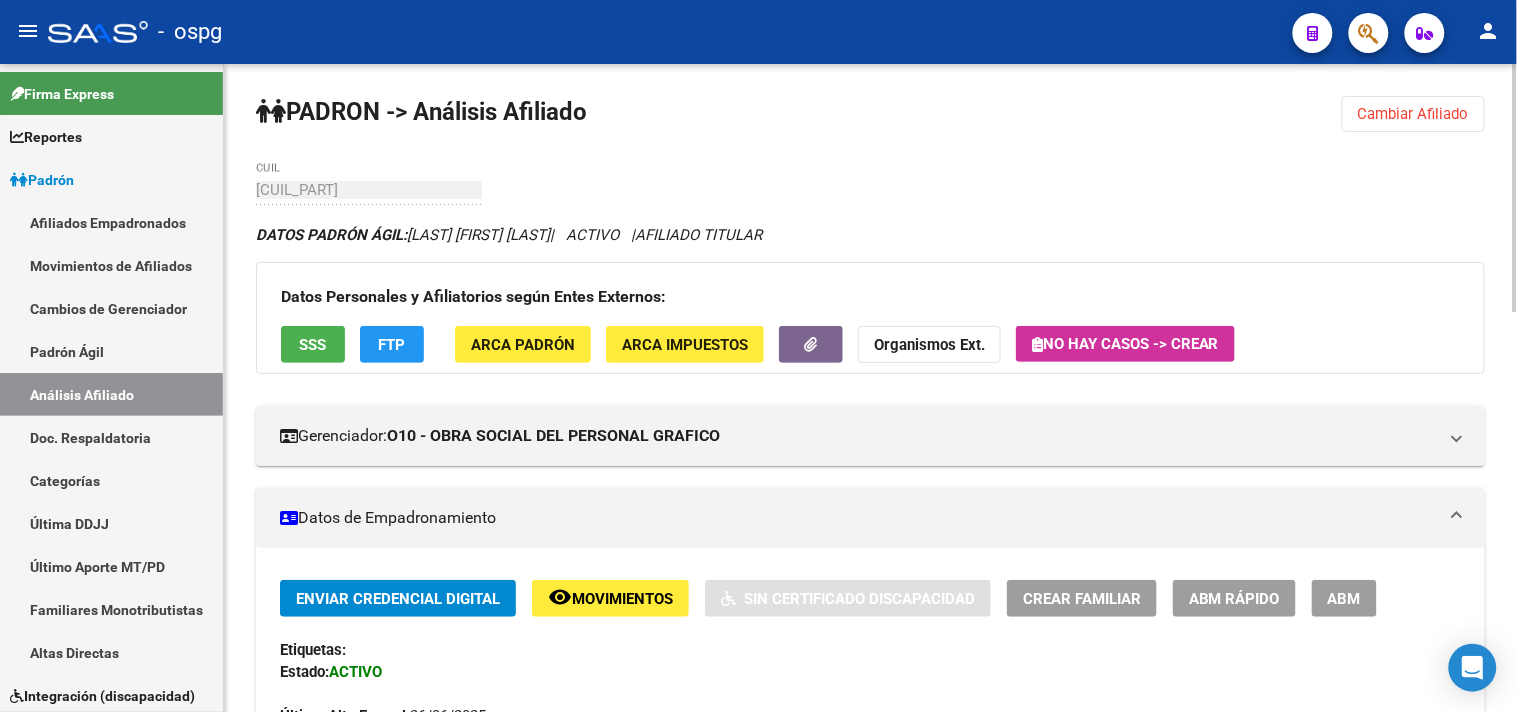 click on "Cambiar Afiliado" 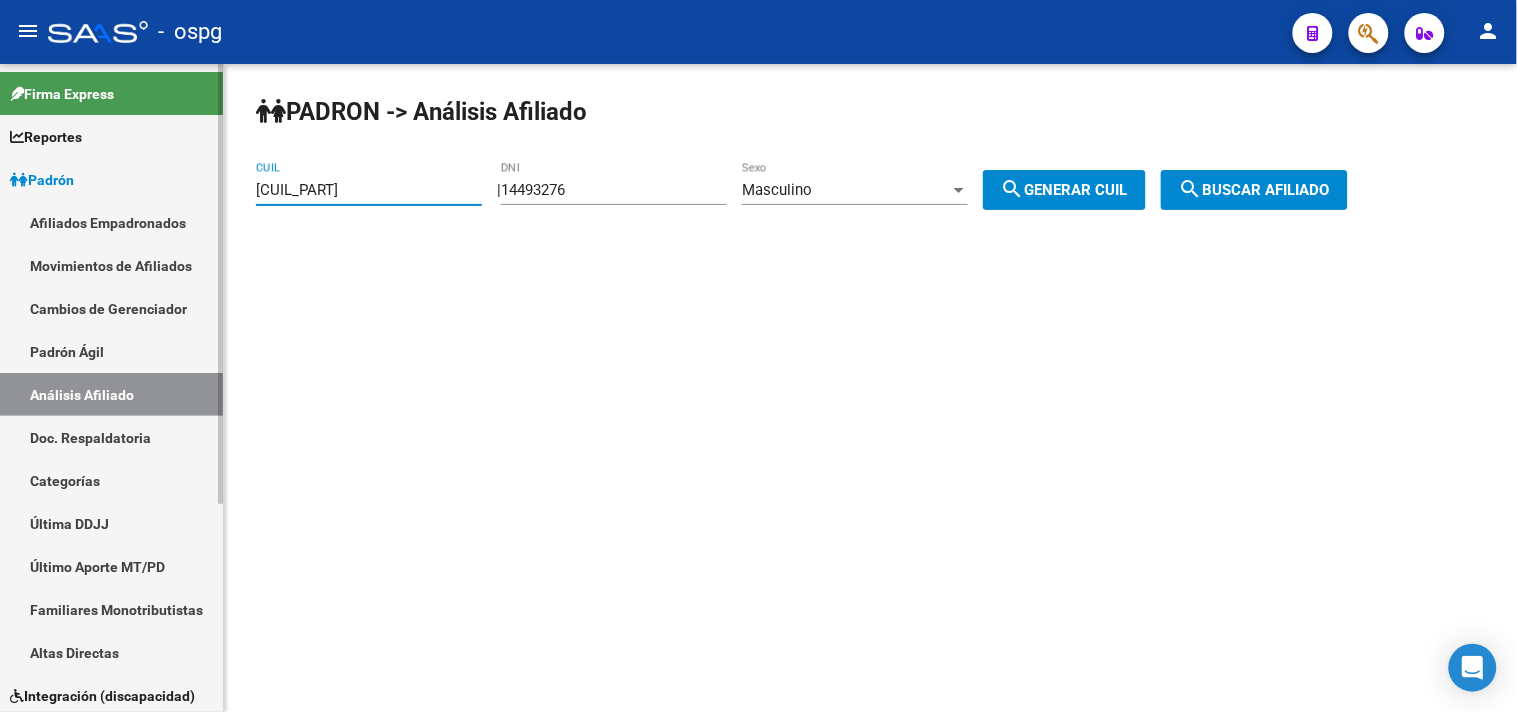drag, startPoint x: 272, startPoint y: 194, endPoint x: 218, endPoint y: 194, distance: 54 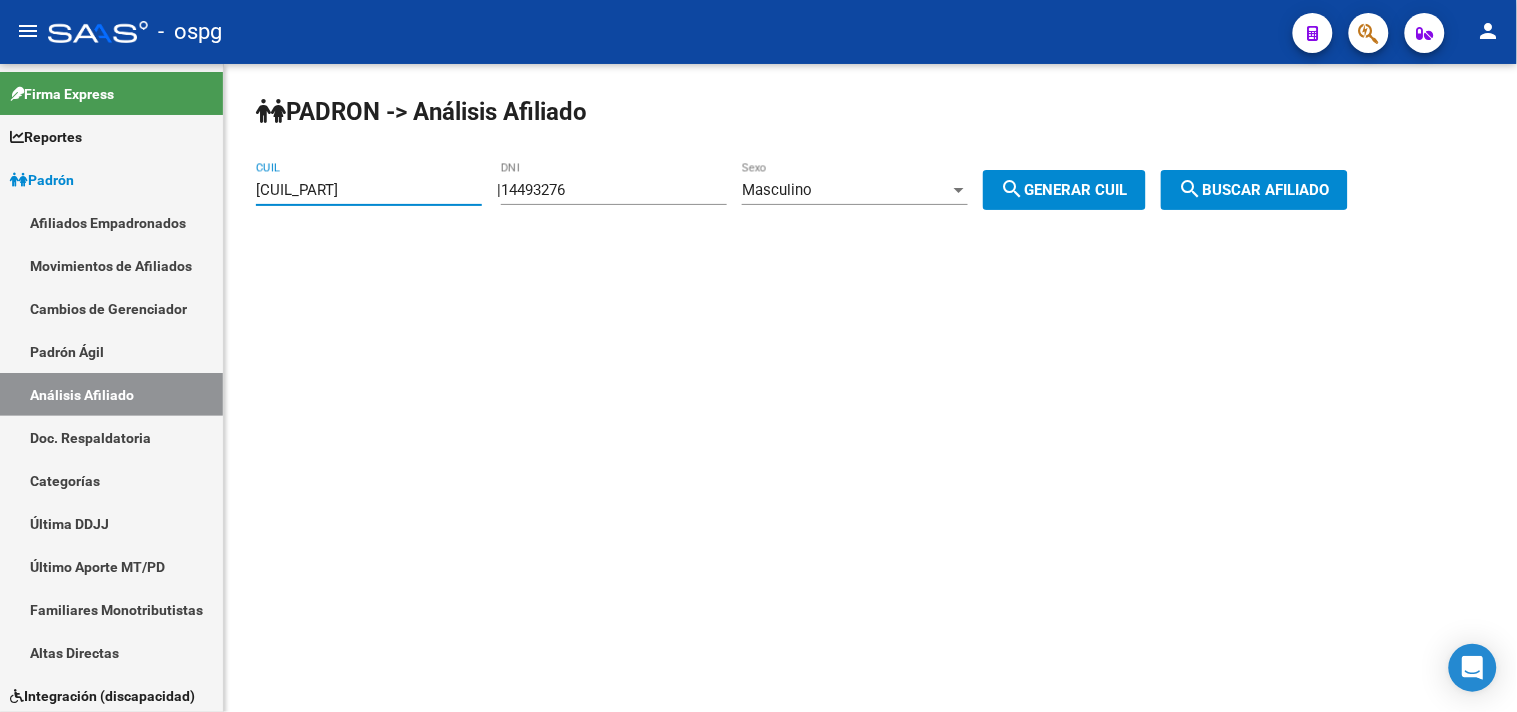 type on "[CUIL_PART]" 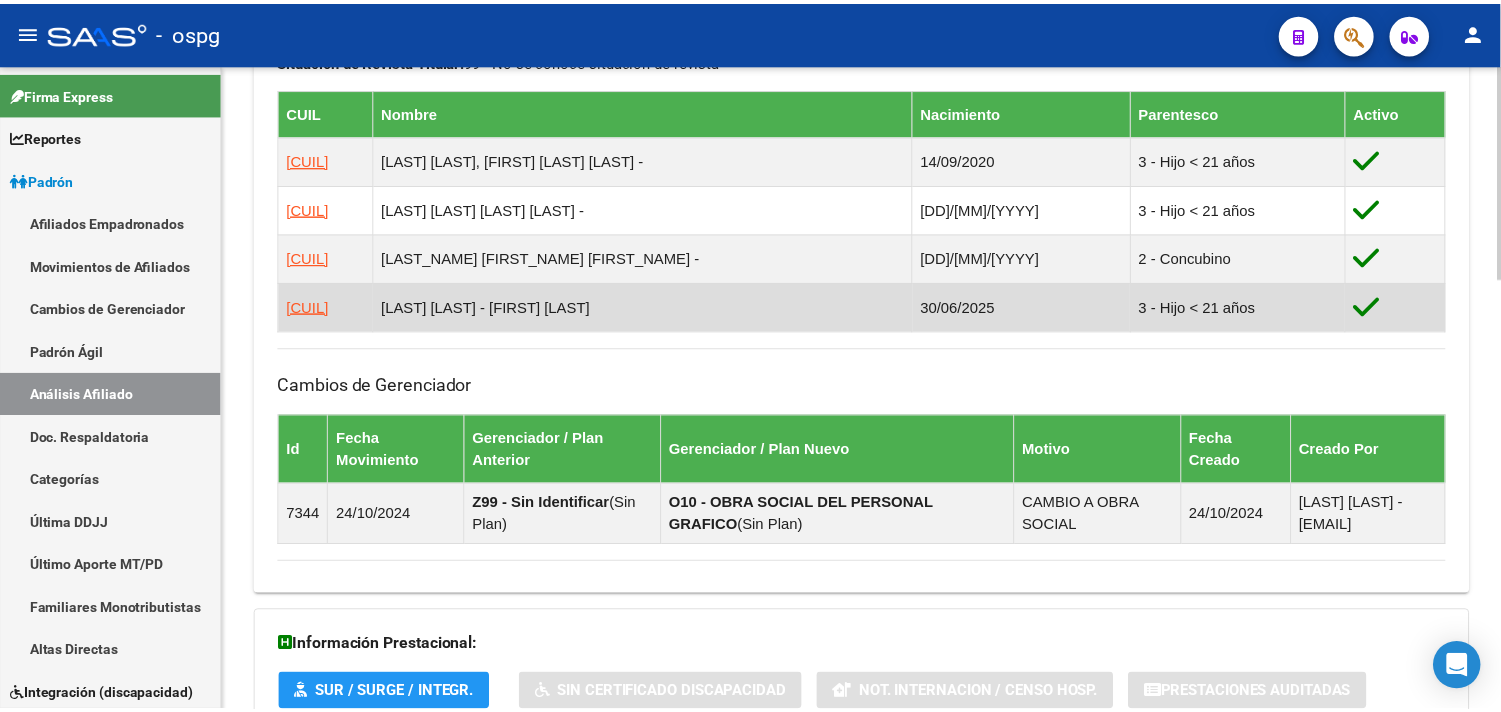 scroll, scrollTop: 1111, scrollLeft: 0, axis: vertical 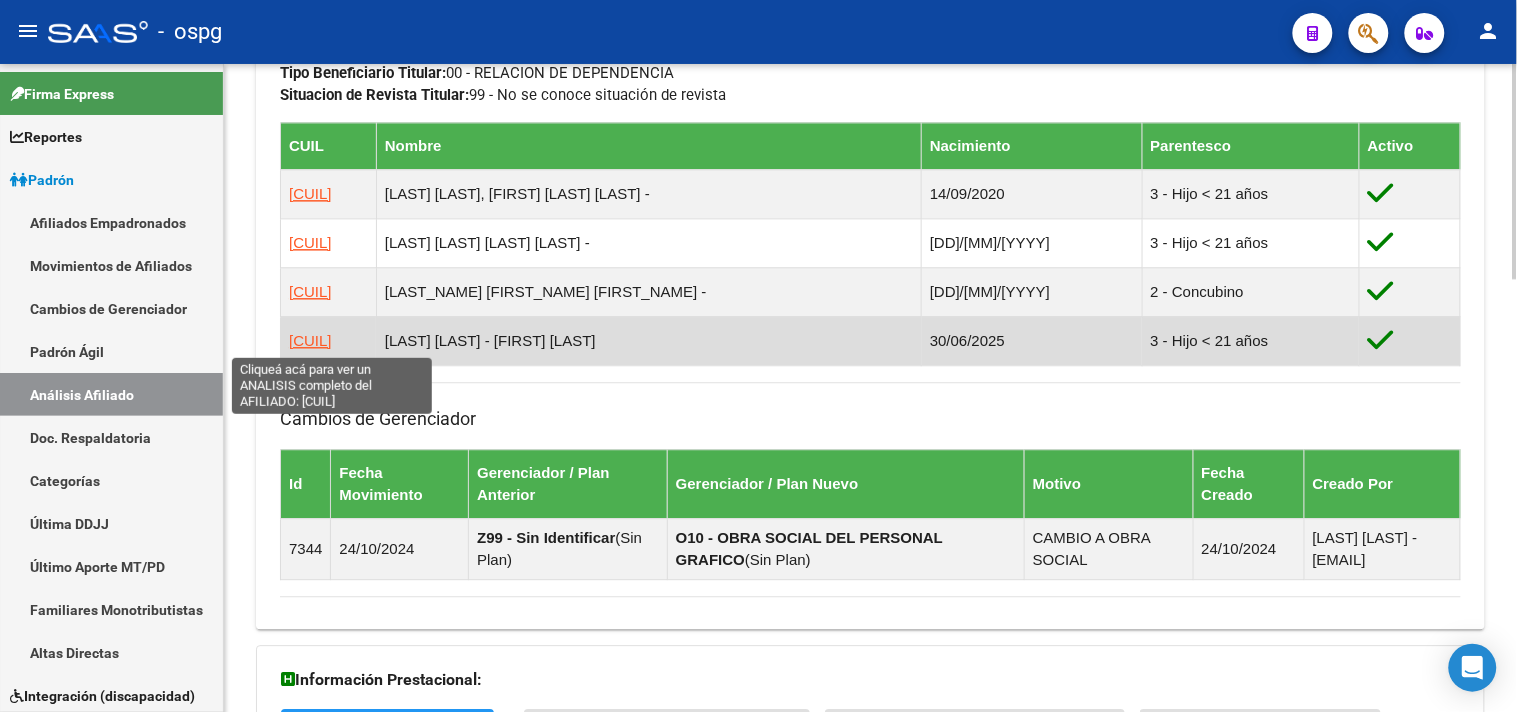 click on "[CUIL]" at bounding box center (310, 340) 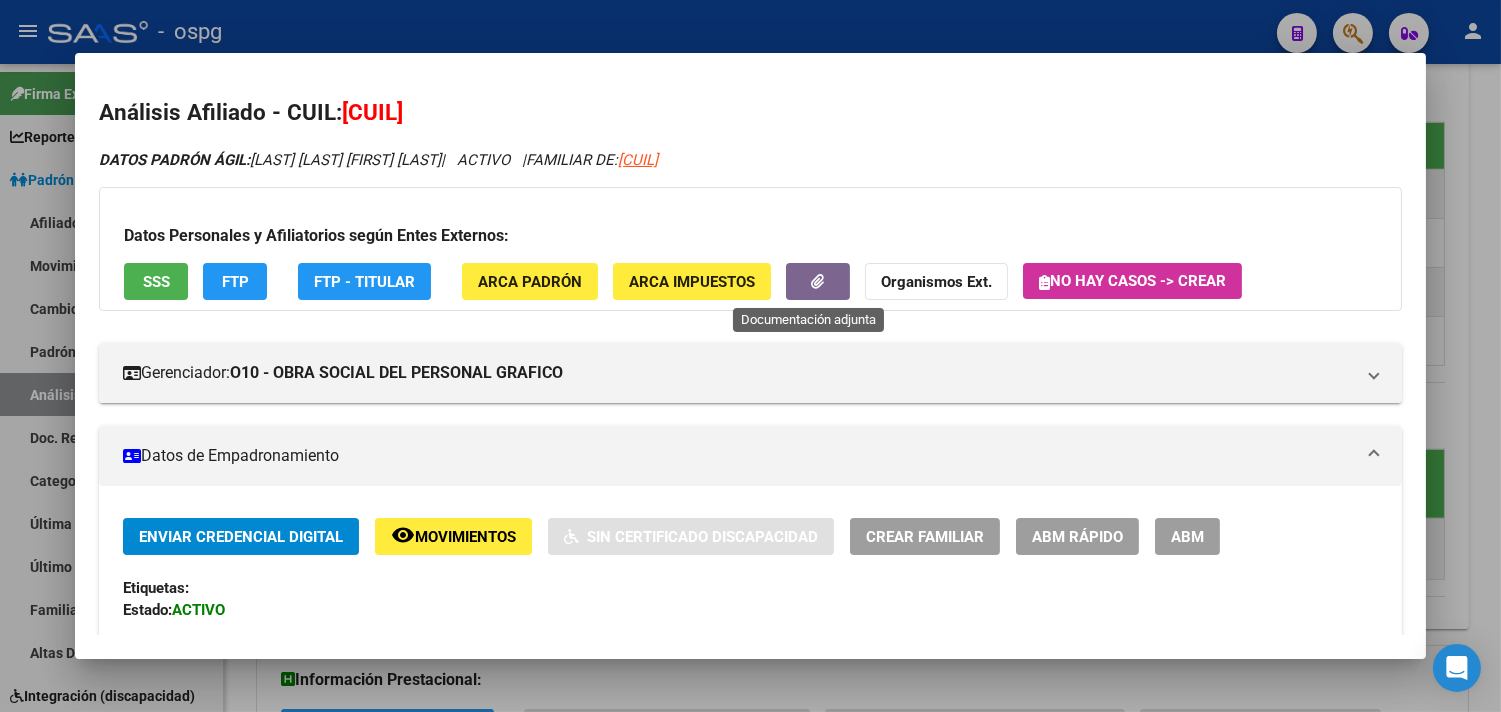click 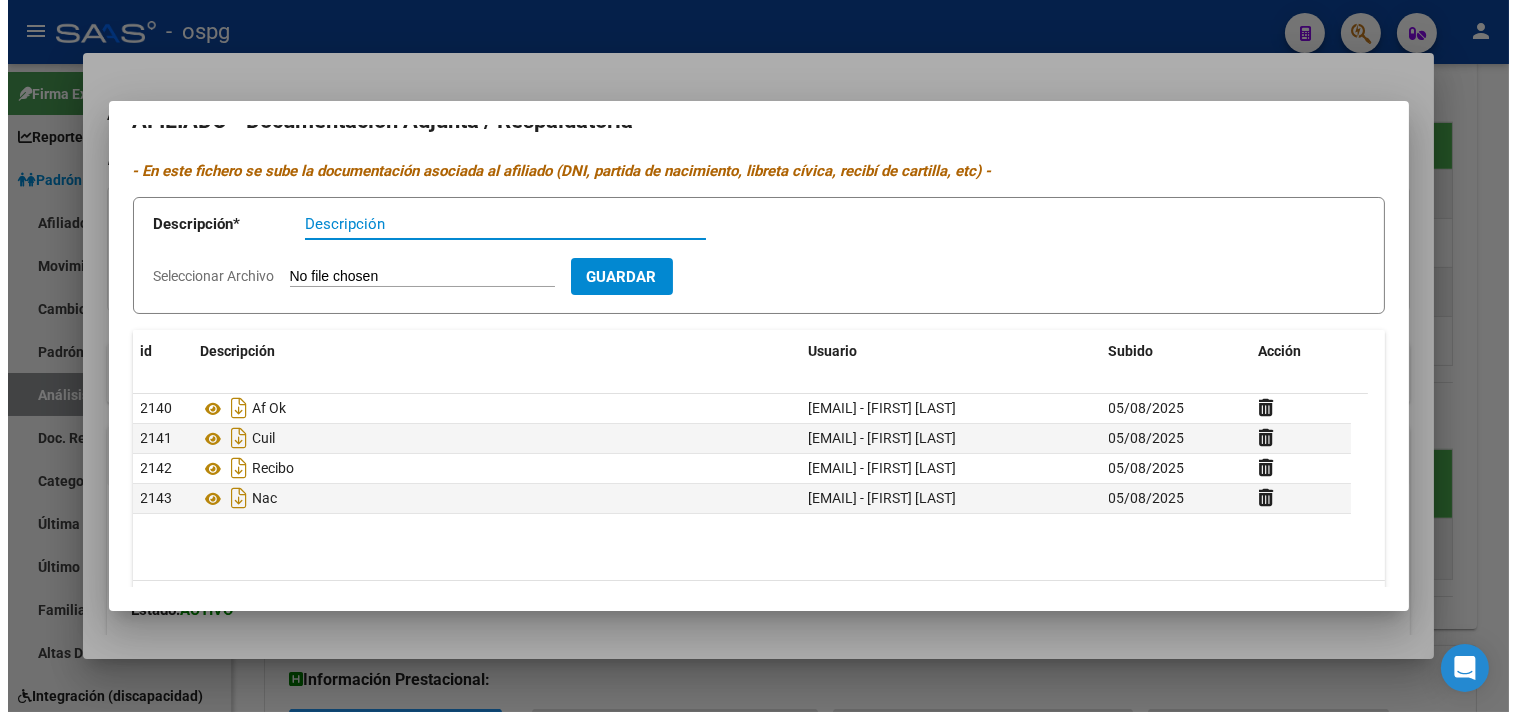 scroll, scrollTop: 0, scrollLeft: 0, axis: both 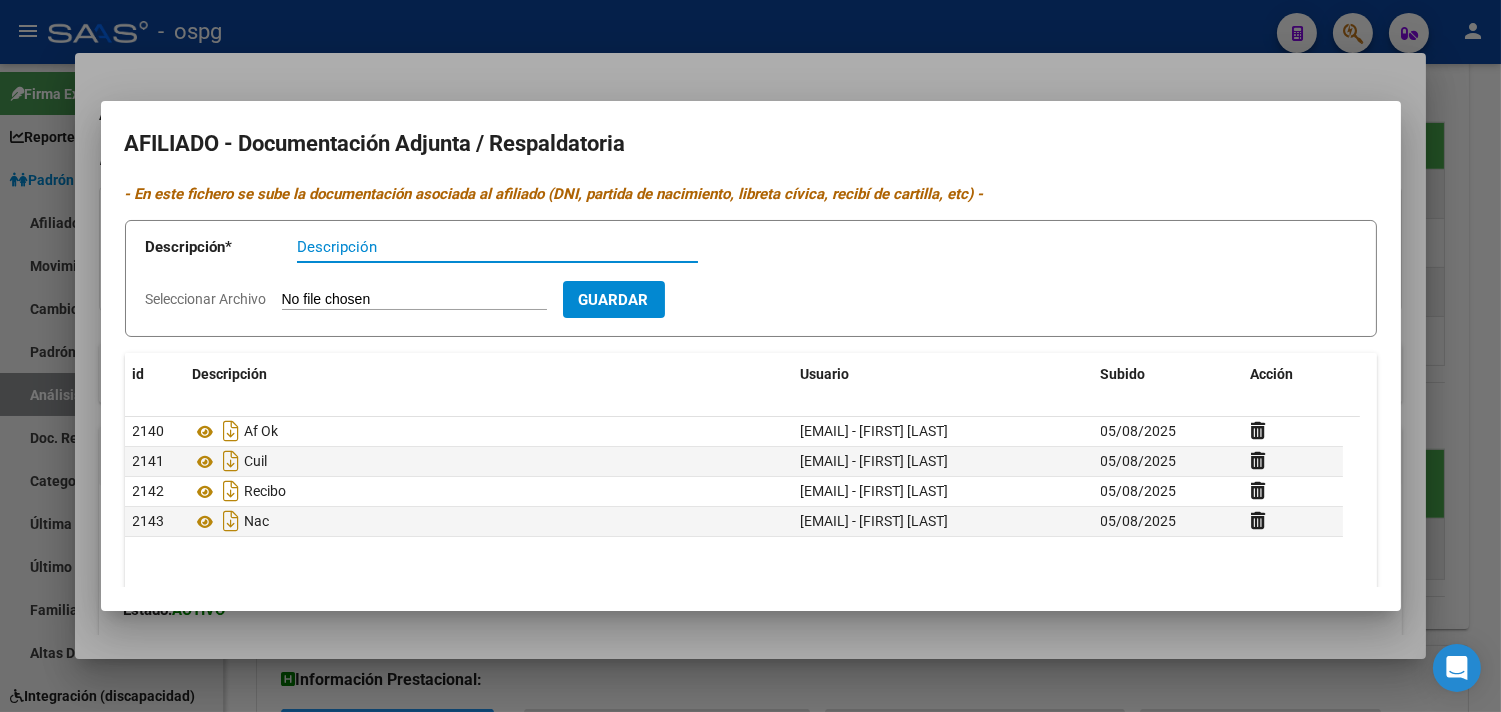 click at bounding box center [750, 356] 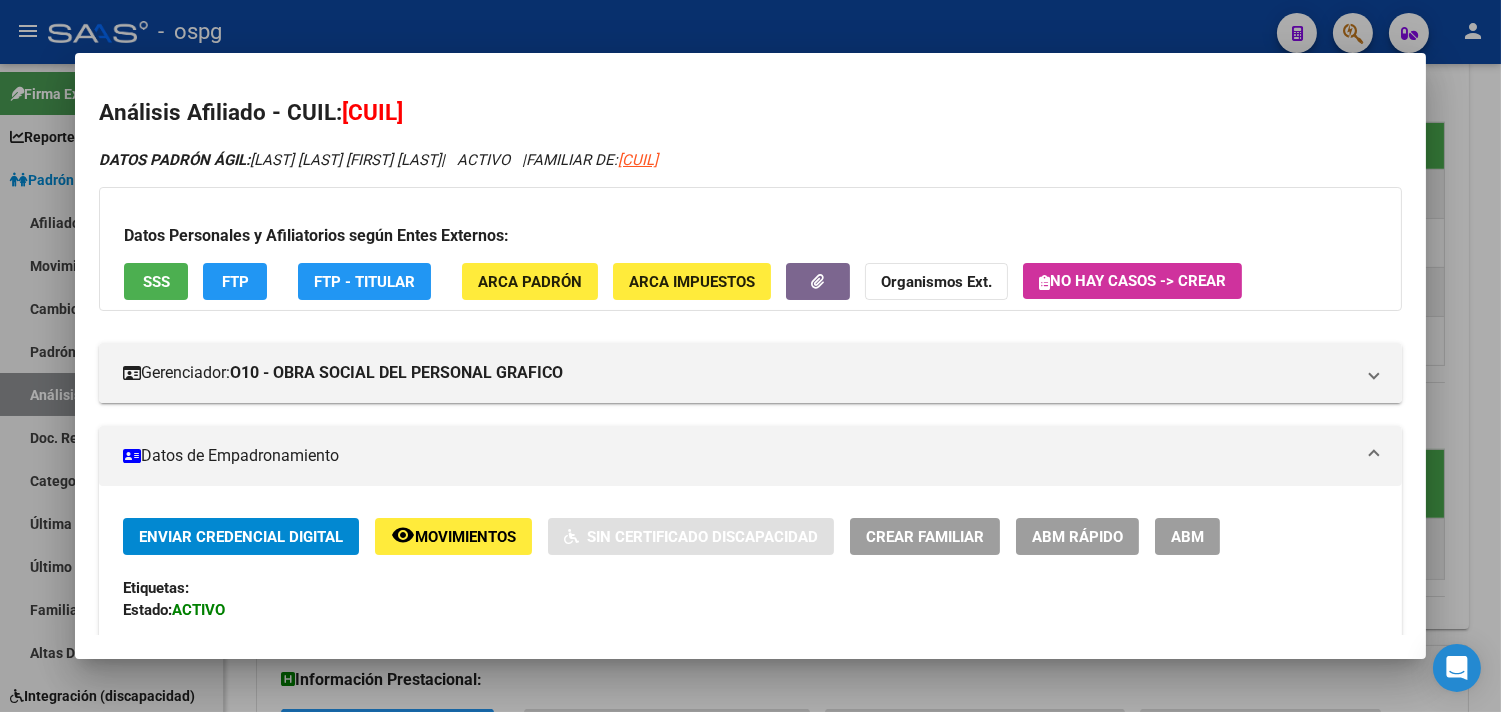 click at bounding box center [750, 356] 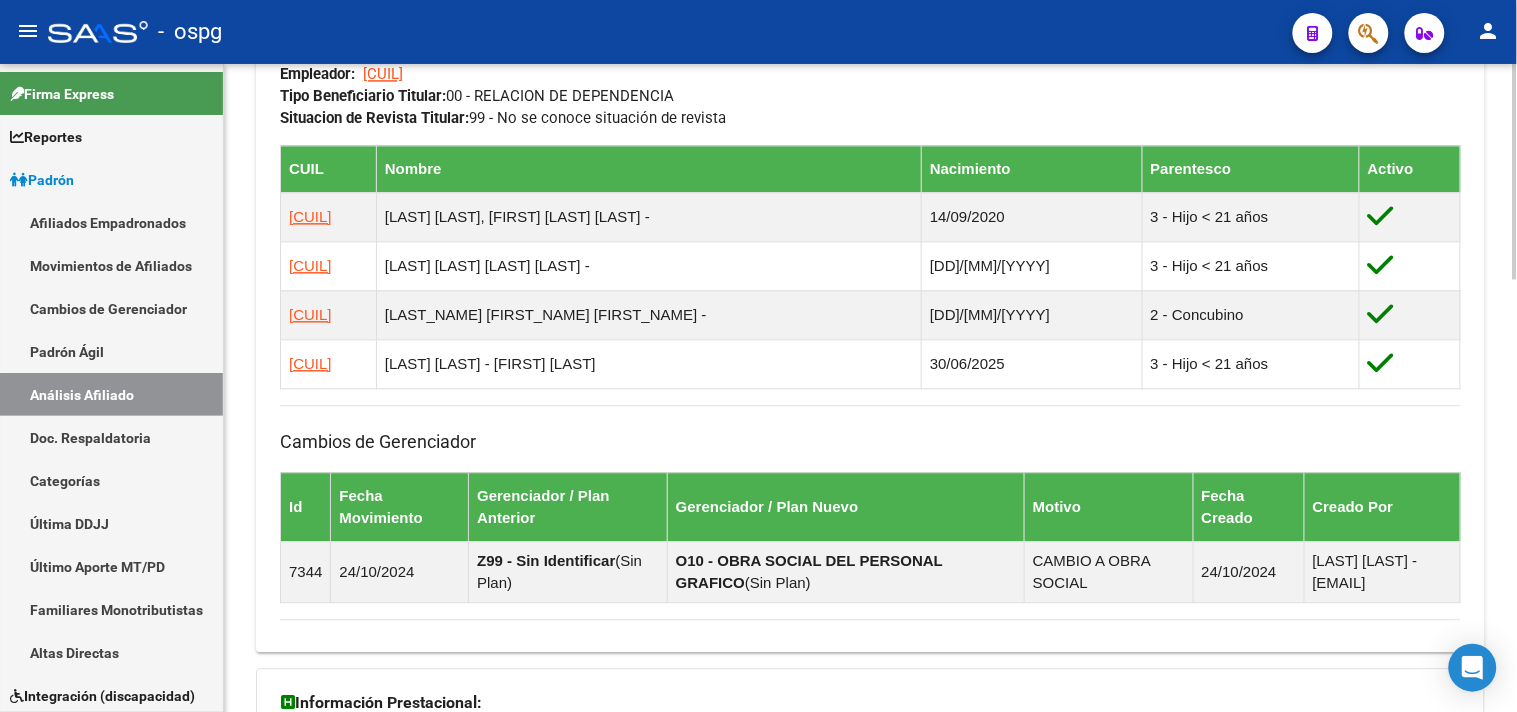 scroll, scrollTop: 1111, scrollLeft: 0, axis: vertical 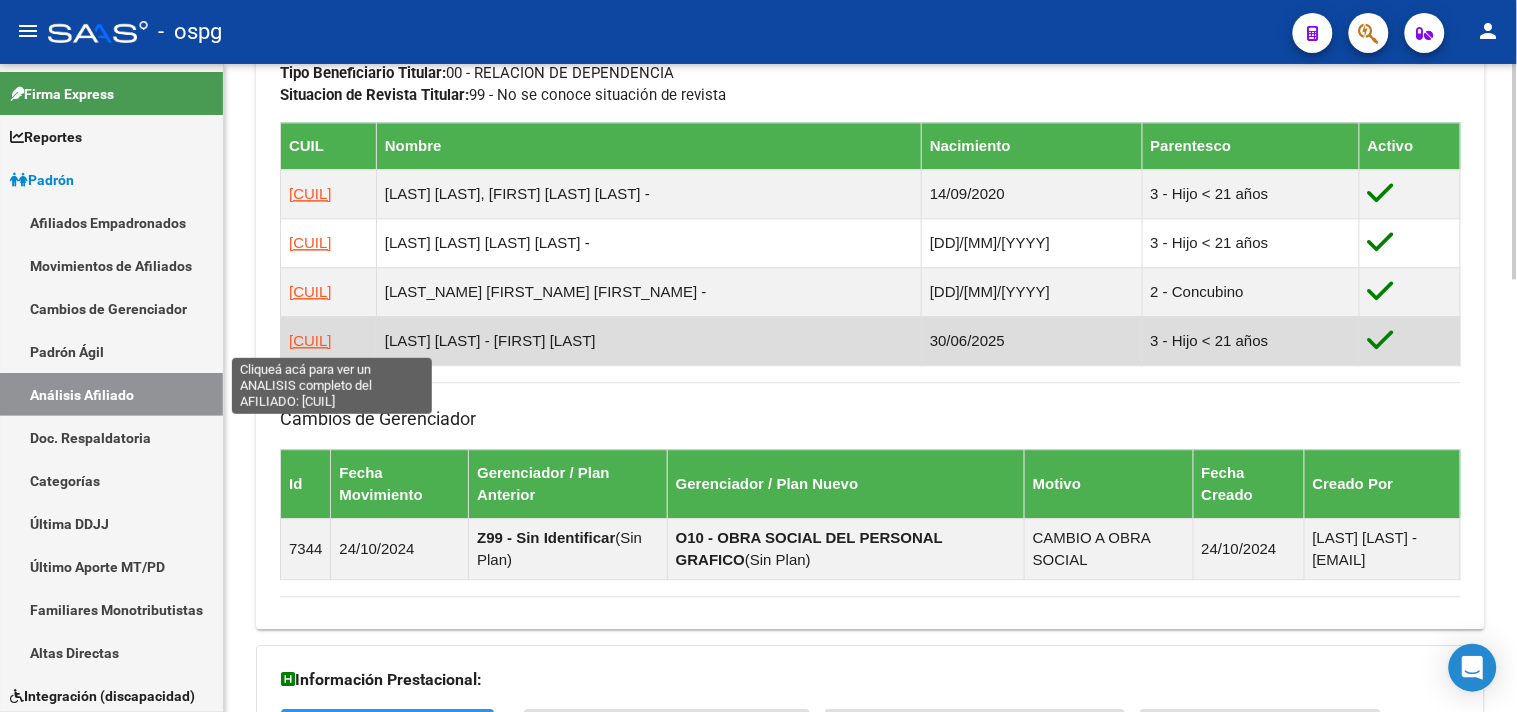 click on "[CUIL]" at bounding box center [310, 340] 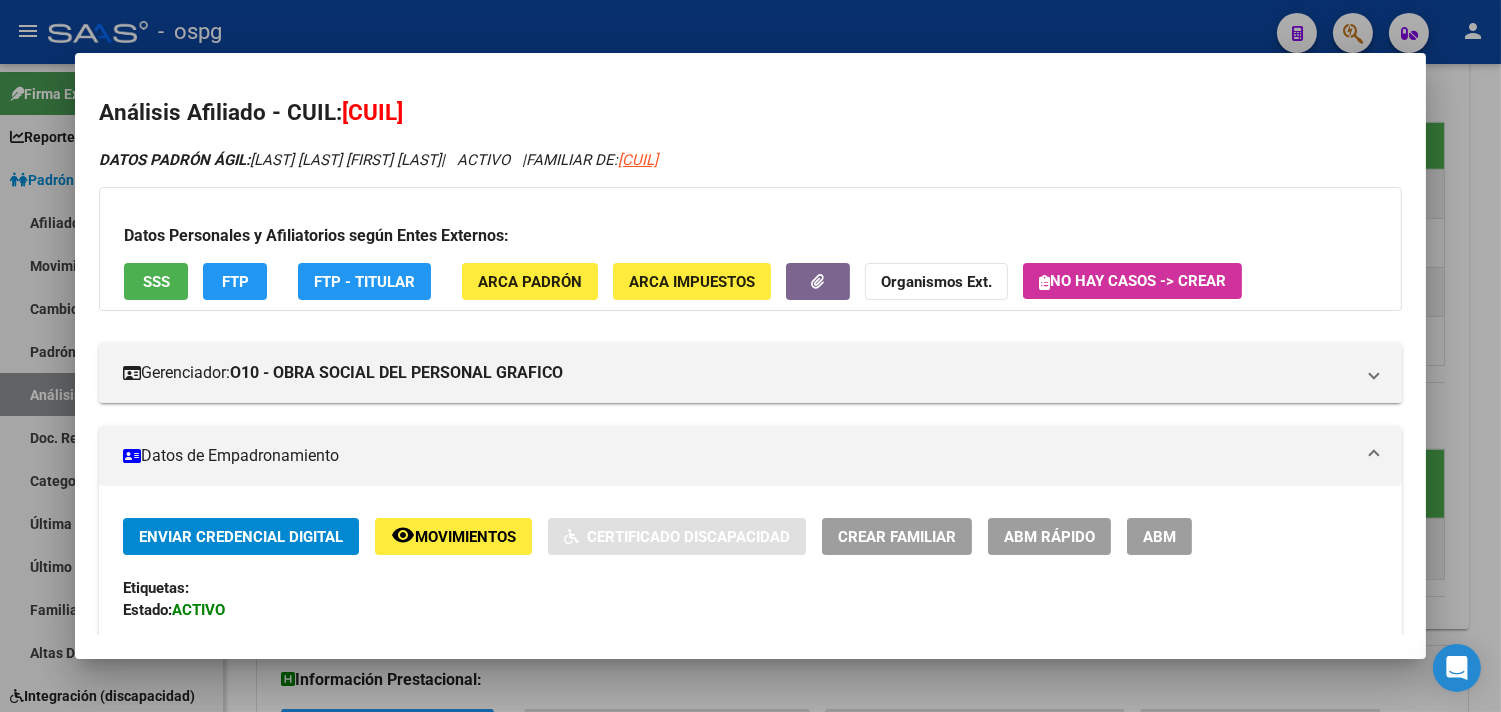 click 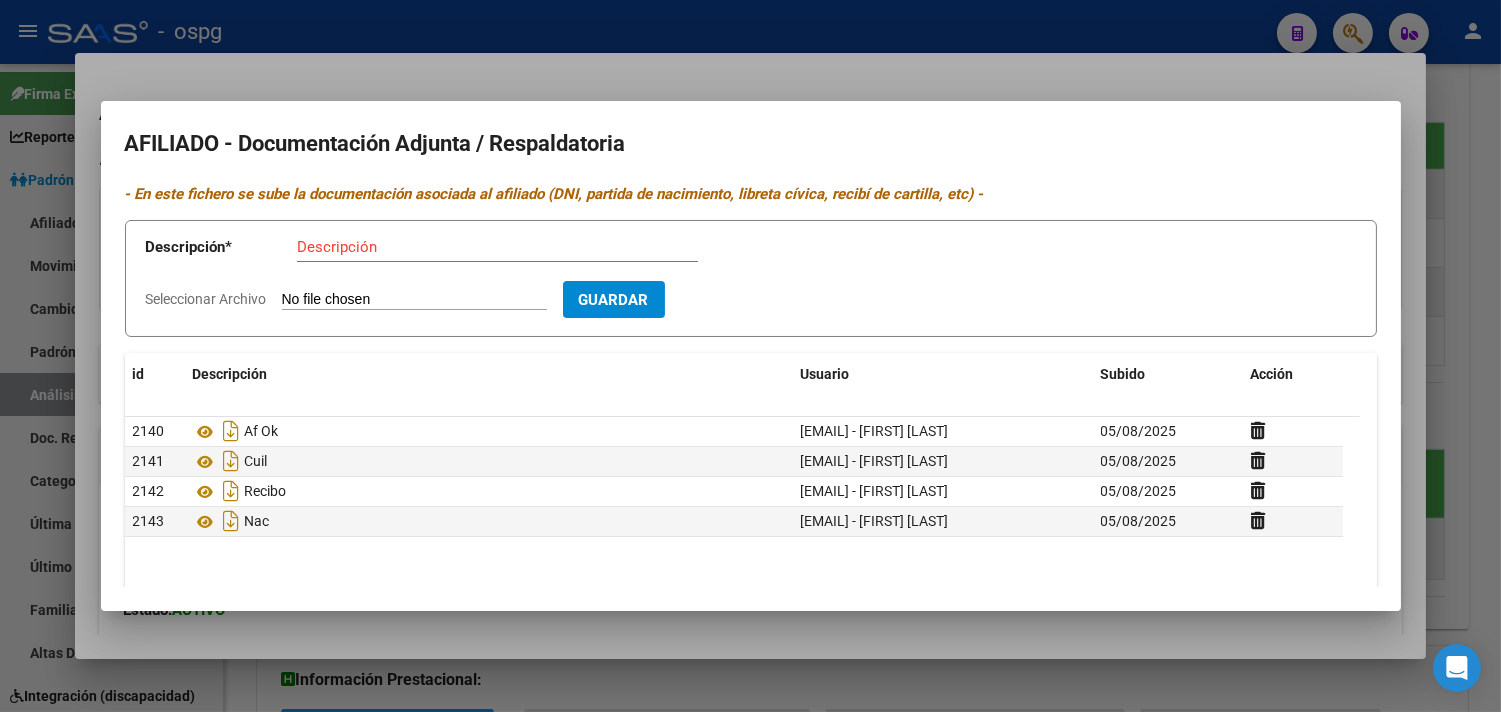 drag, startPoint x: 647, startPoint y: 105, endPoint x: 650, endPoint y: 68, distance: 37.12142 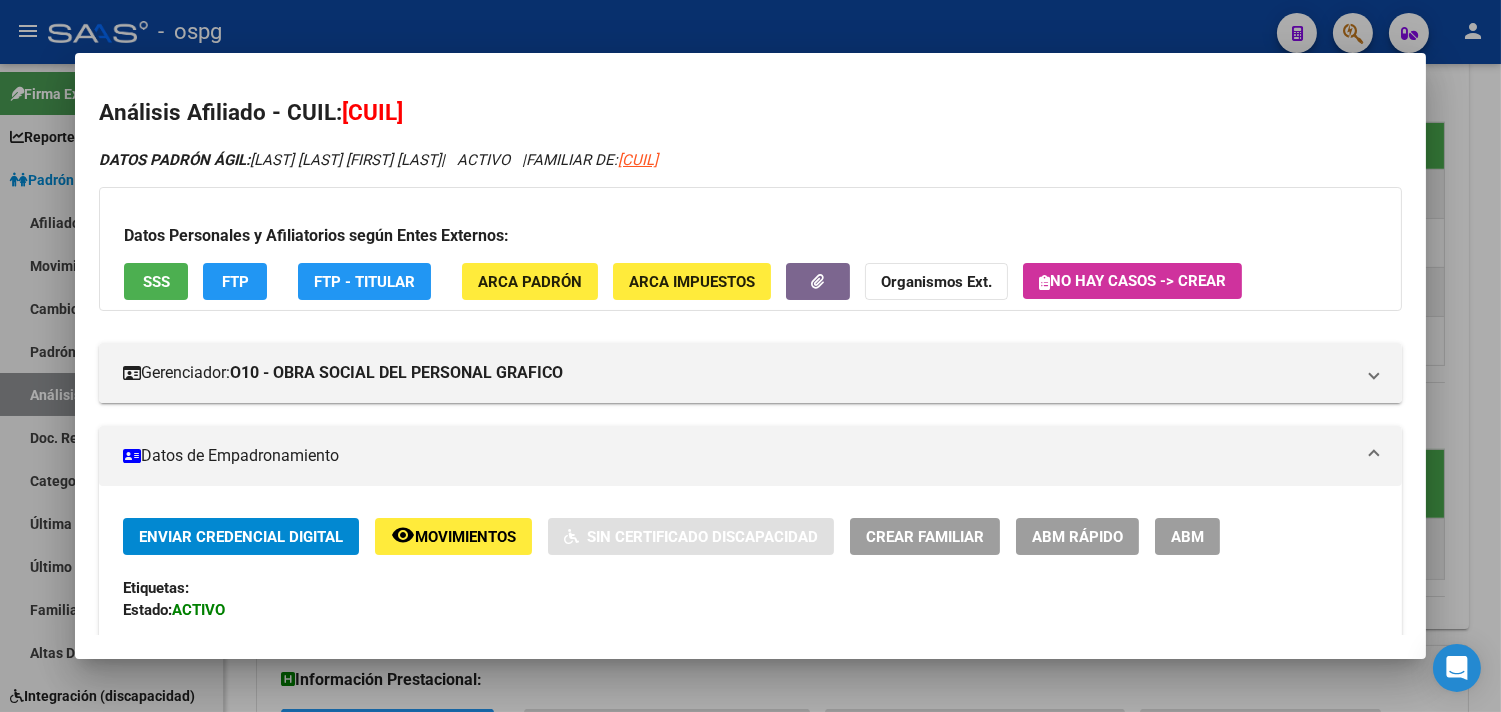 click at bounding box center (750, 356) 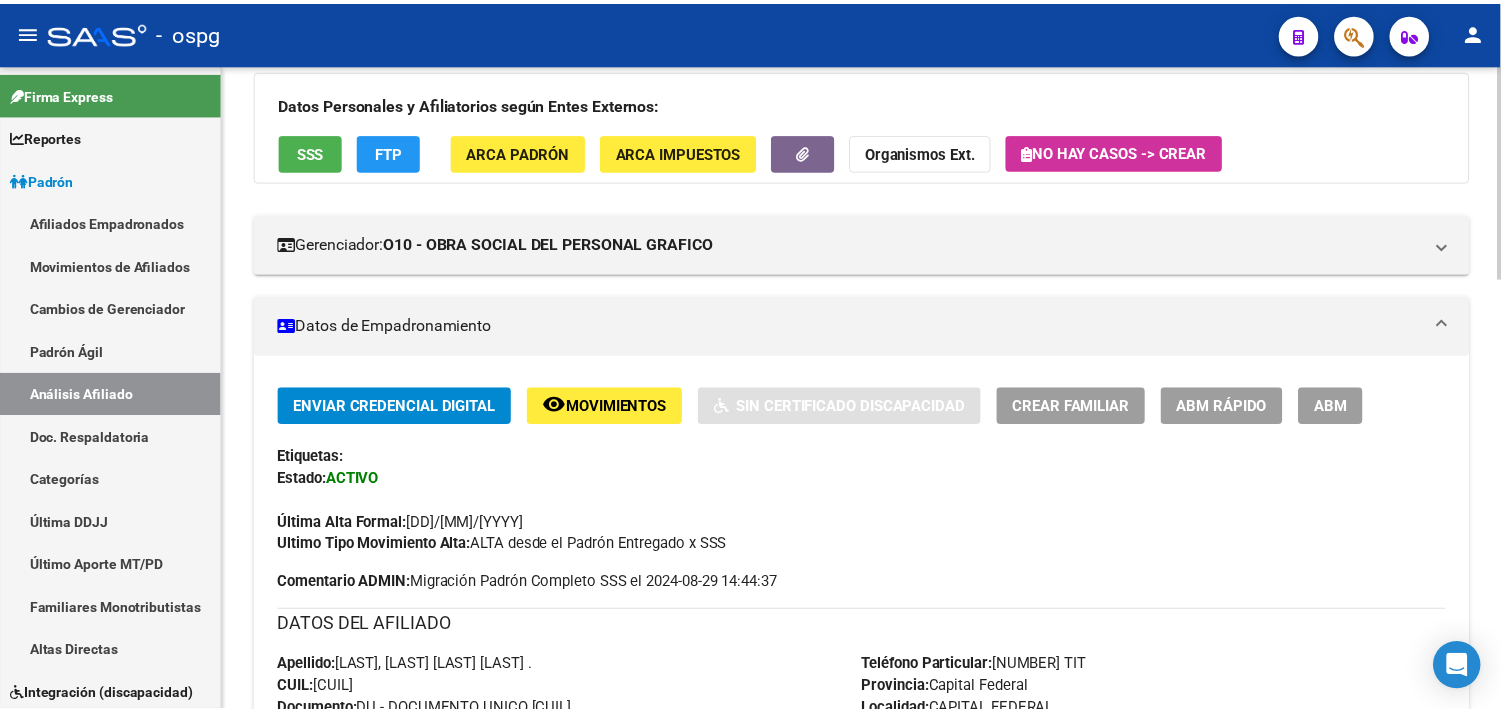 scroll, scrollTop: 0, scrollLeft: 0, axis: both 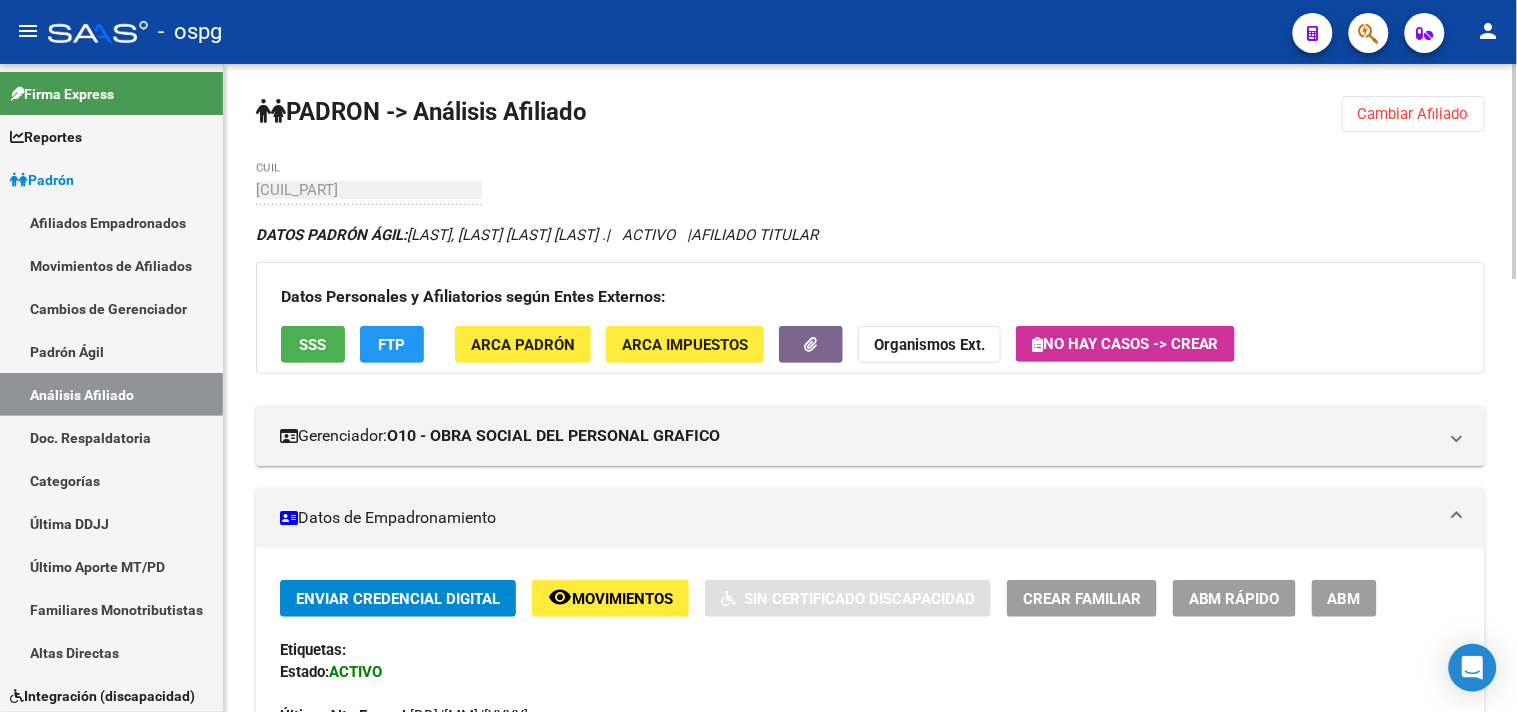 click on "Cambiar Afiliado" 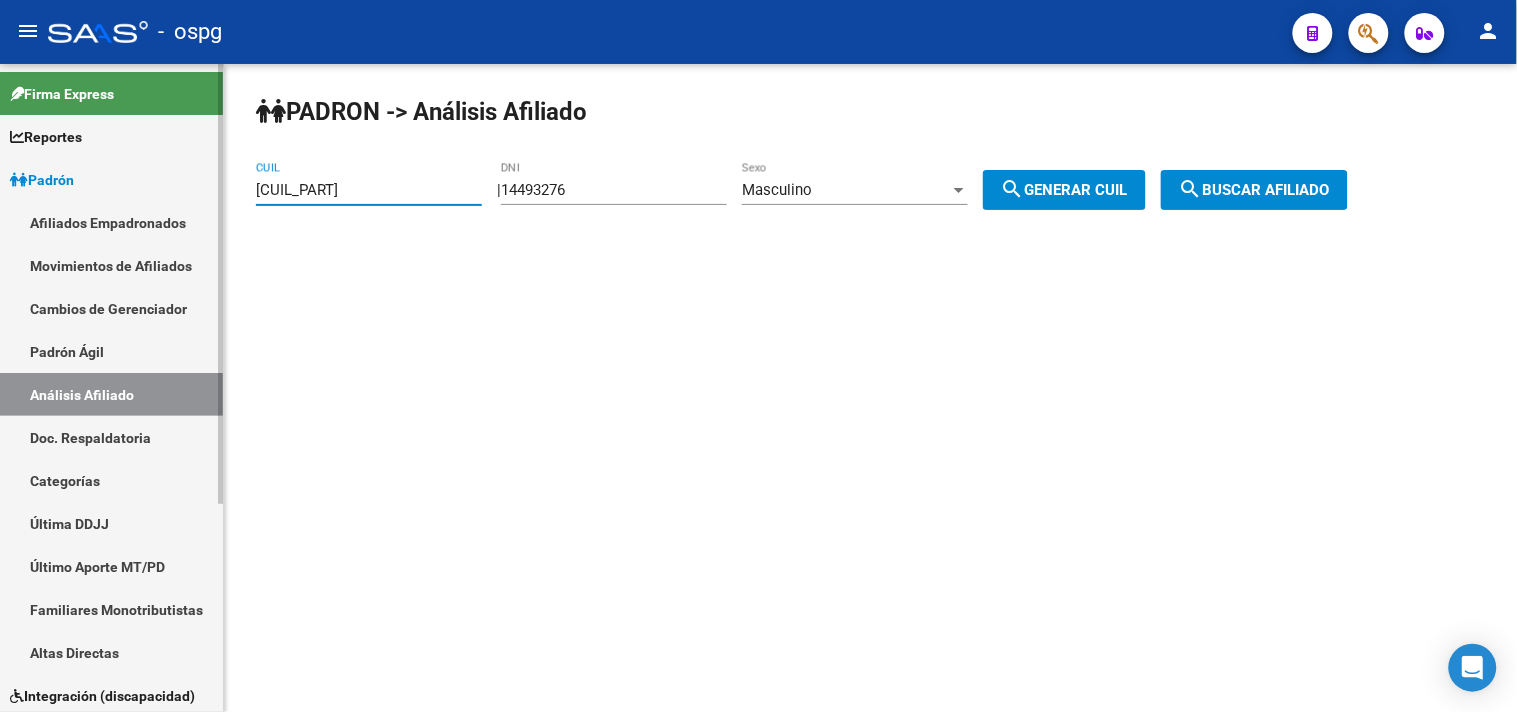 drag, startPoint x: 367, startPoint y: 192, endPoint x: 205, endPoint y: 192, distance: 162 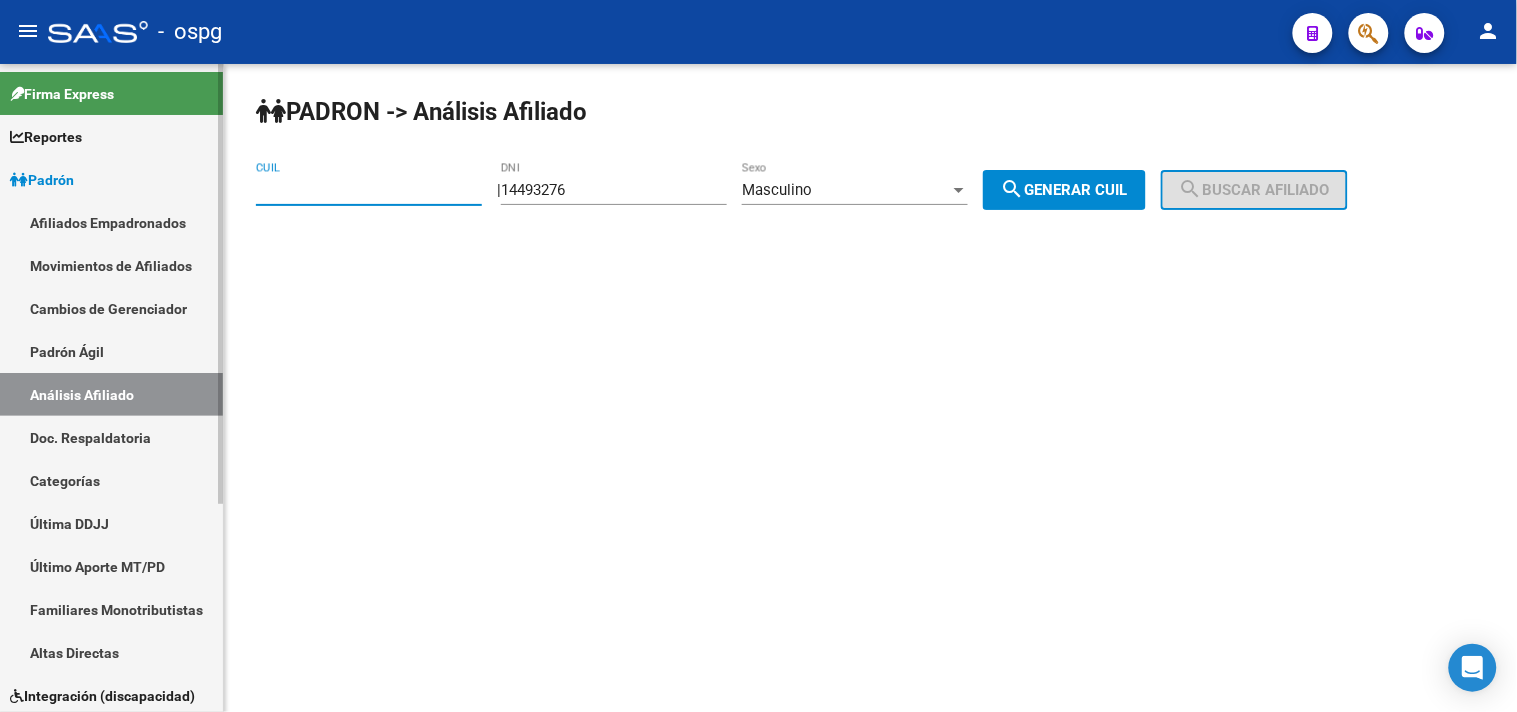 paste on "[CUIL]" 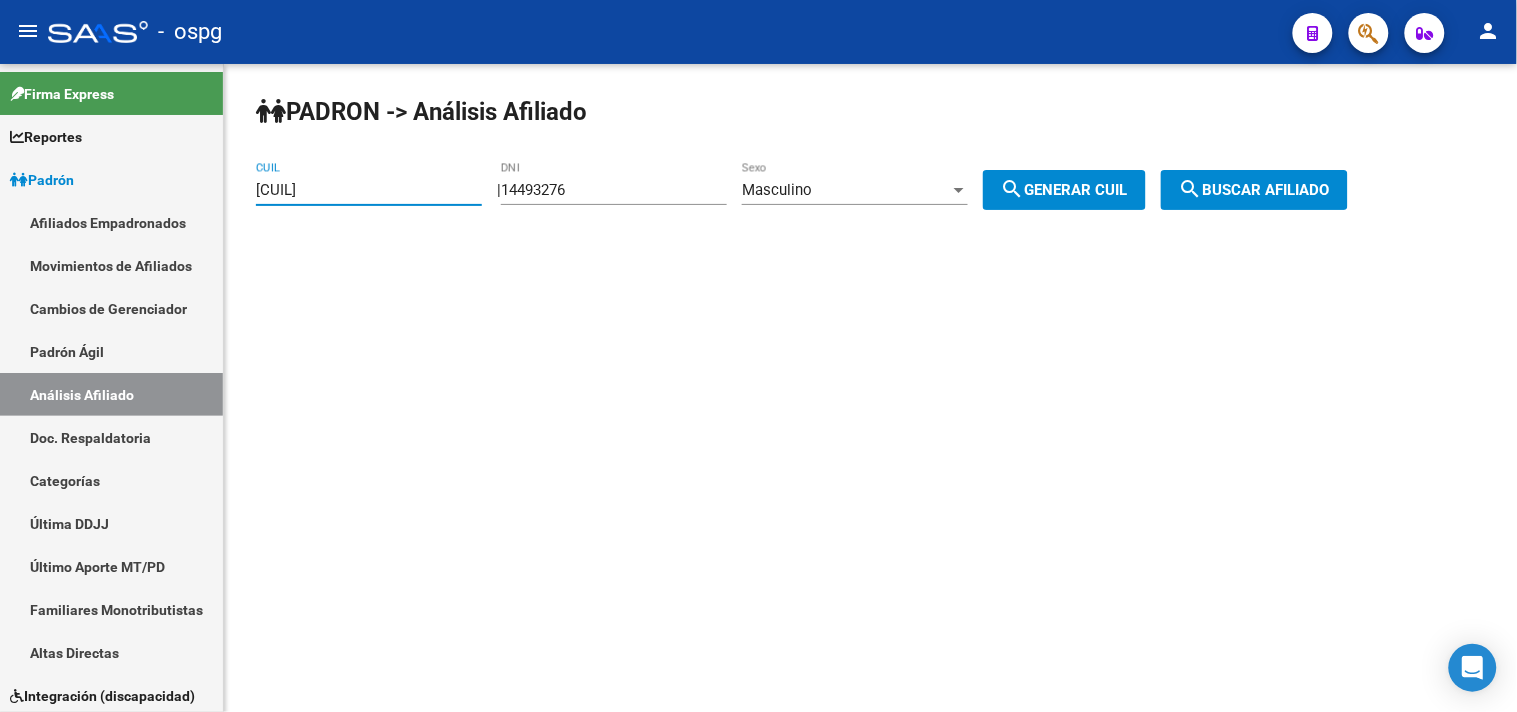 type on "[CUIL]" 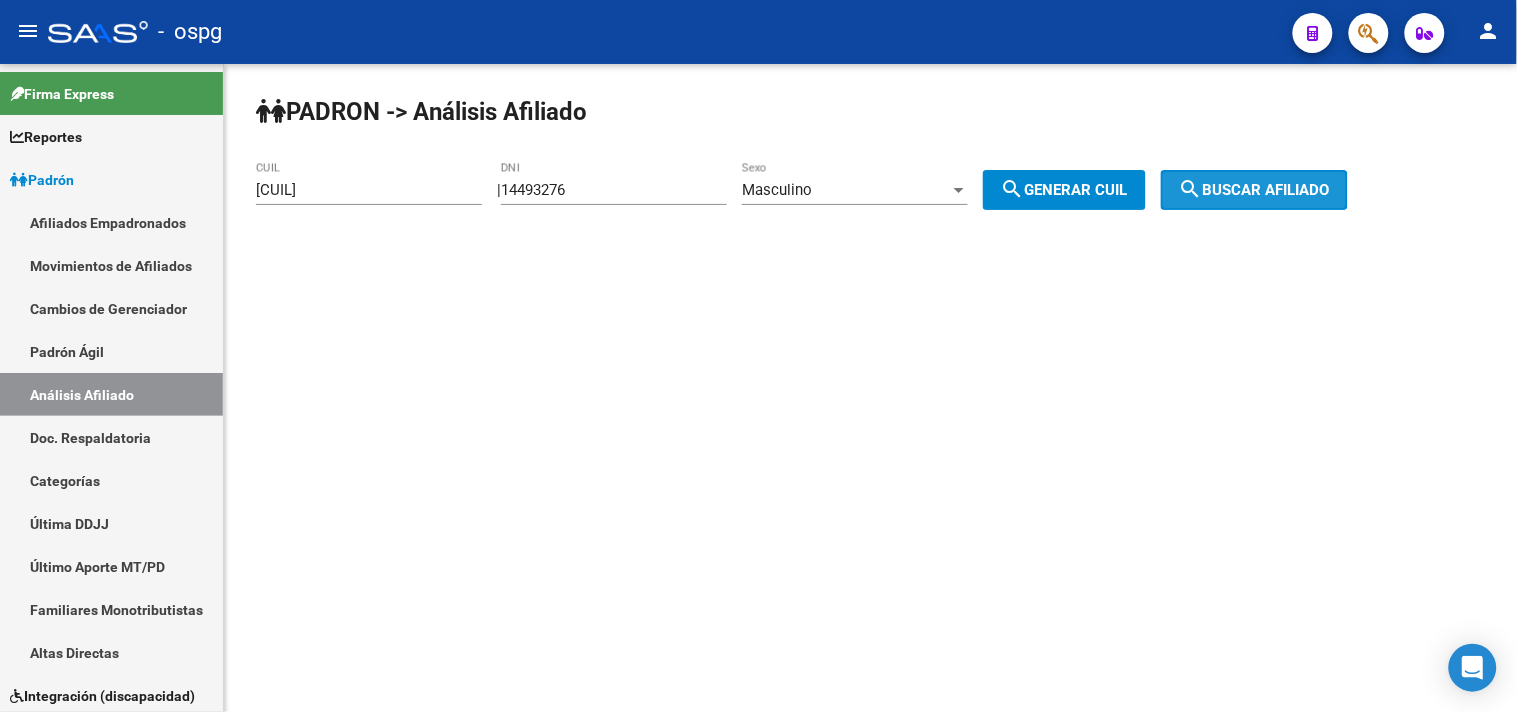 click on "search" 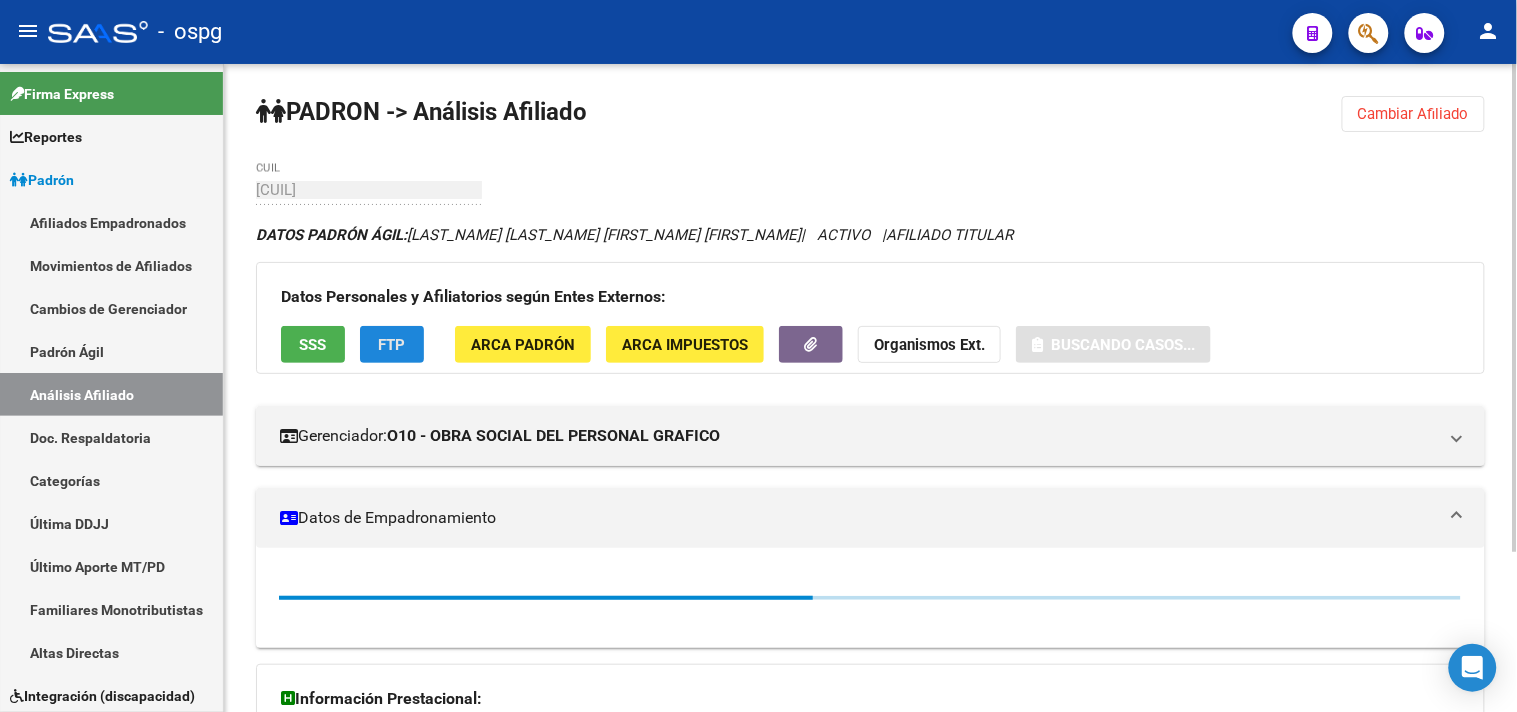 click on "FTP" 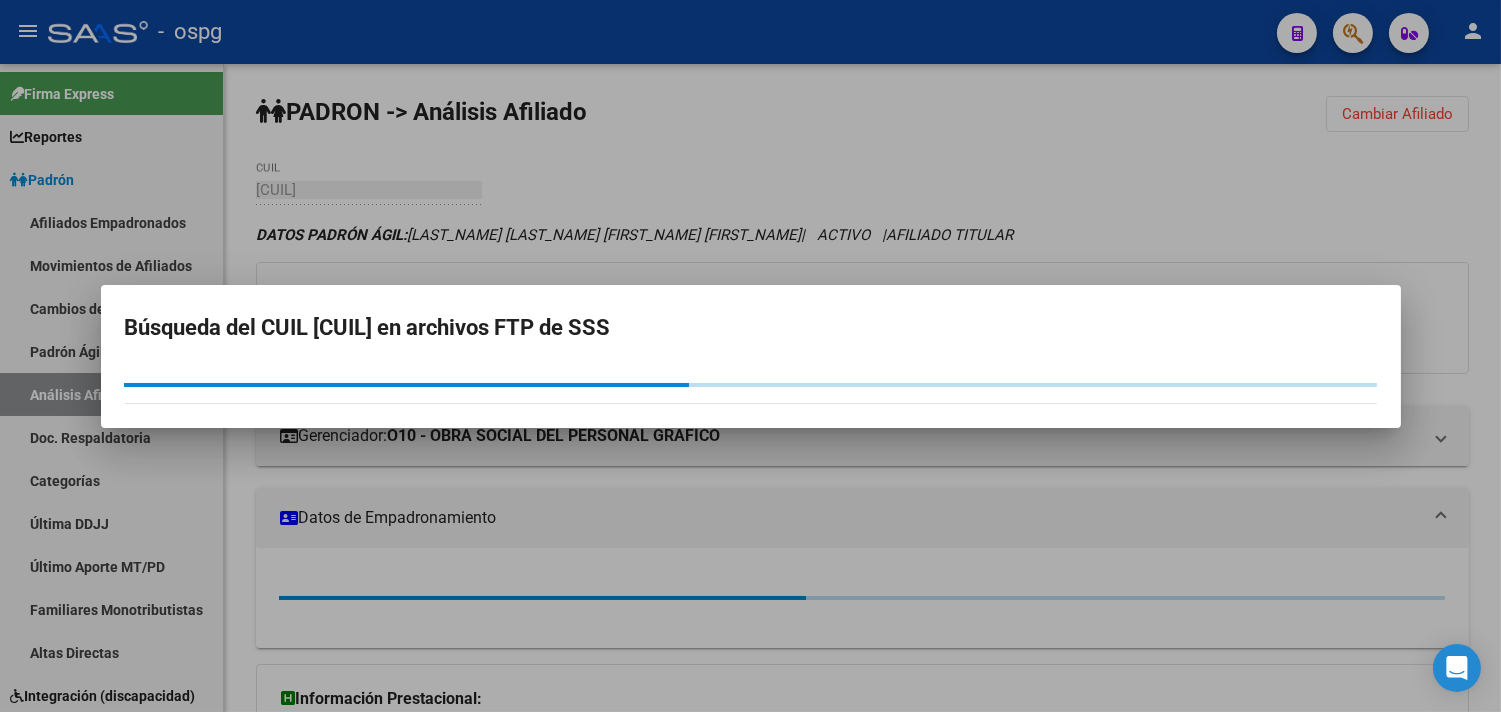 click at bounding box center [750, 356] 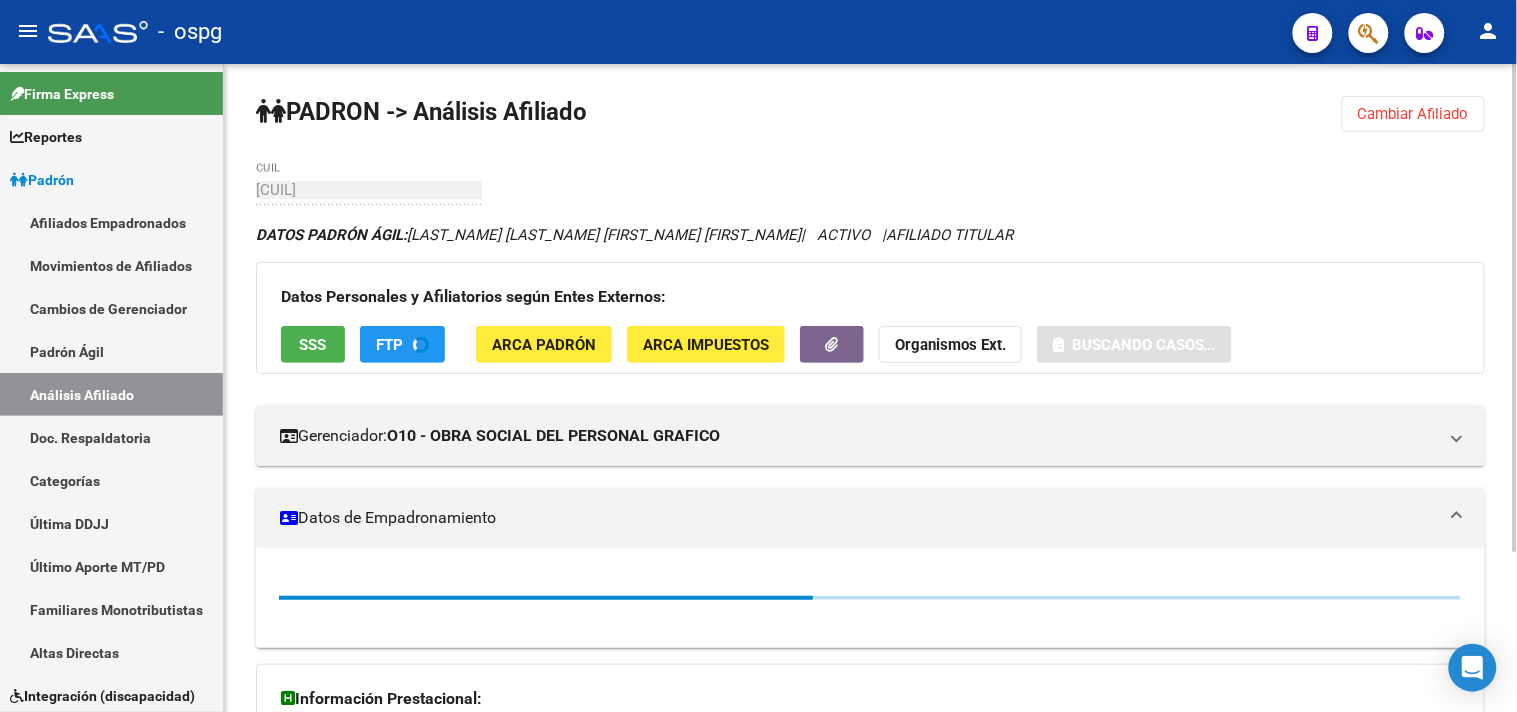 click on "SSS" 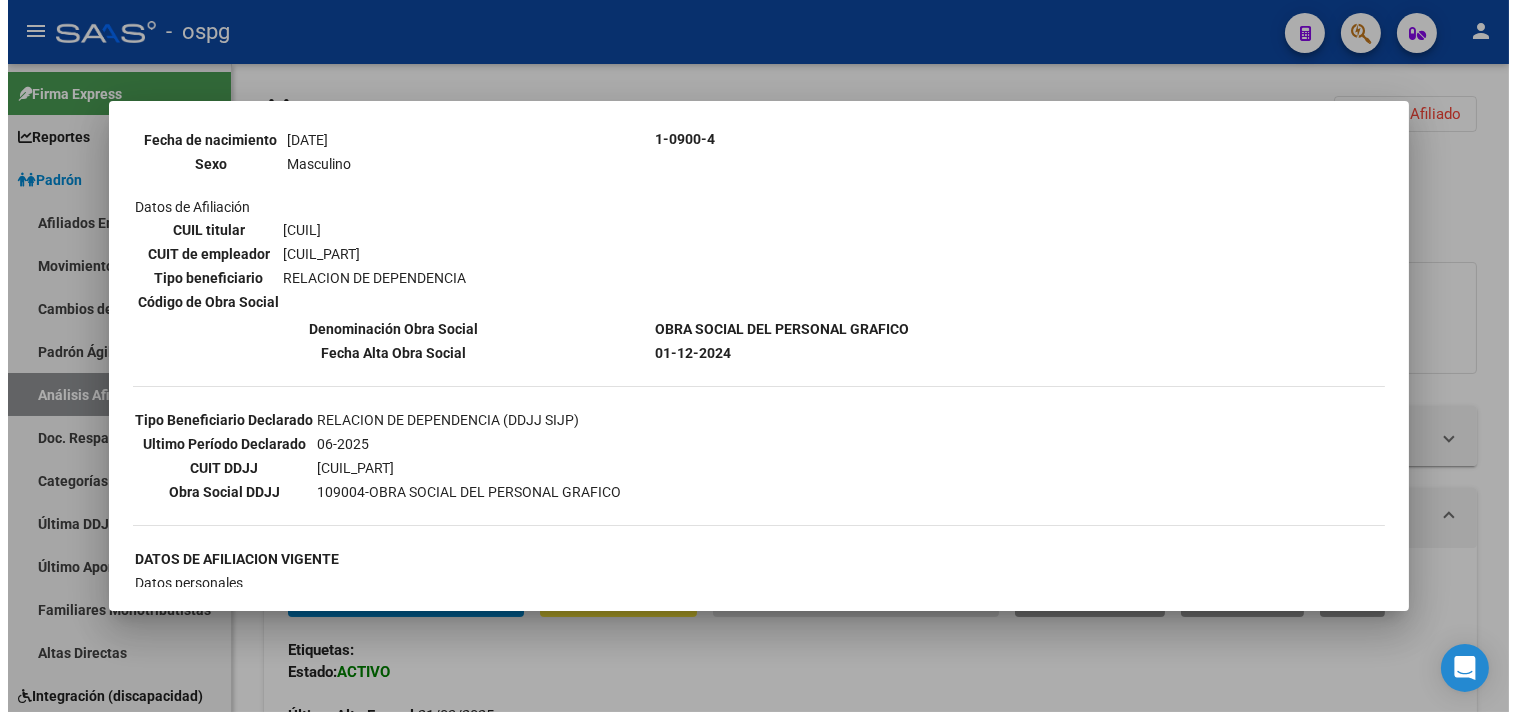 scroll, scrollTop: 0, scrollLeft: 0, axis: both 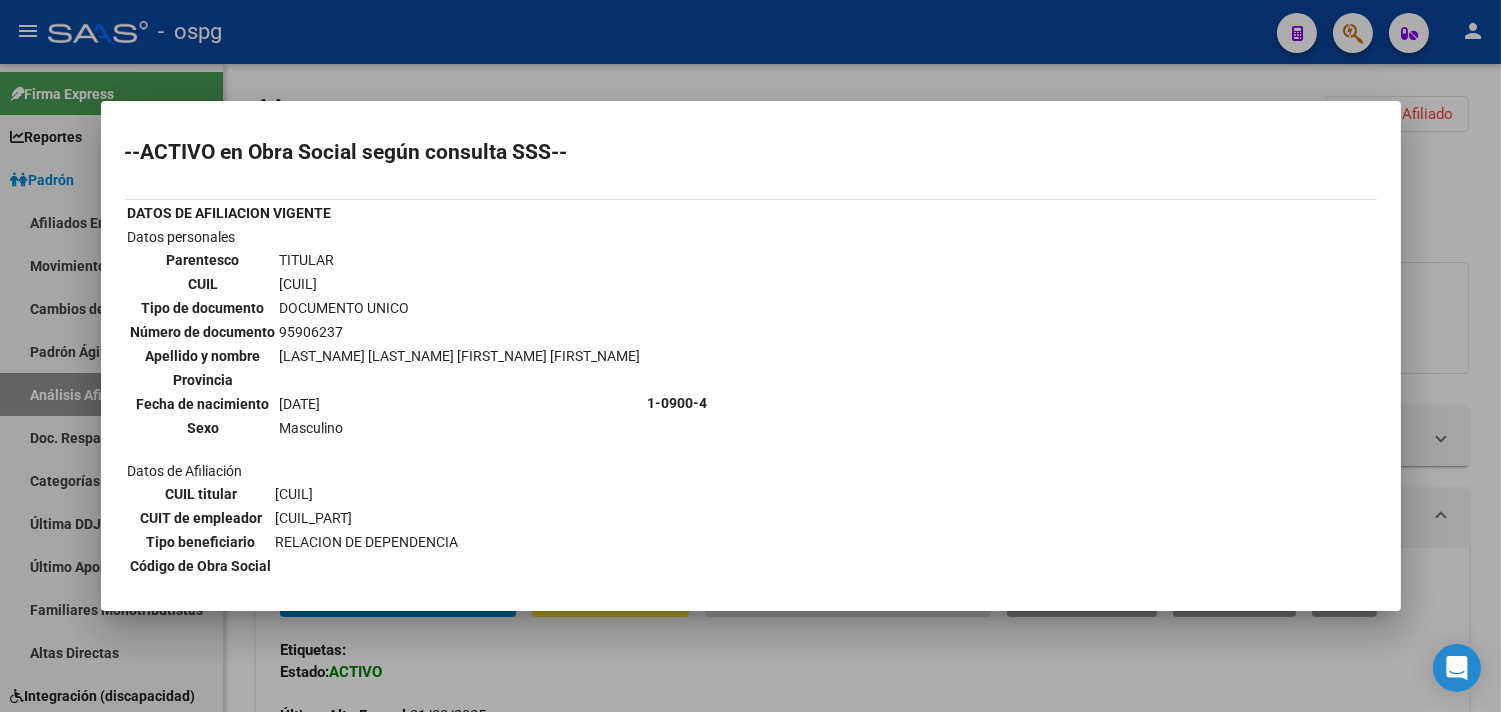 click at bounding box center [750, 356] 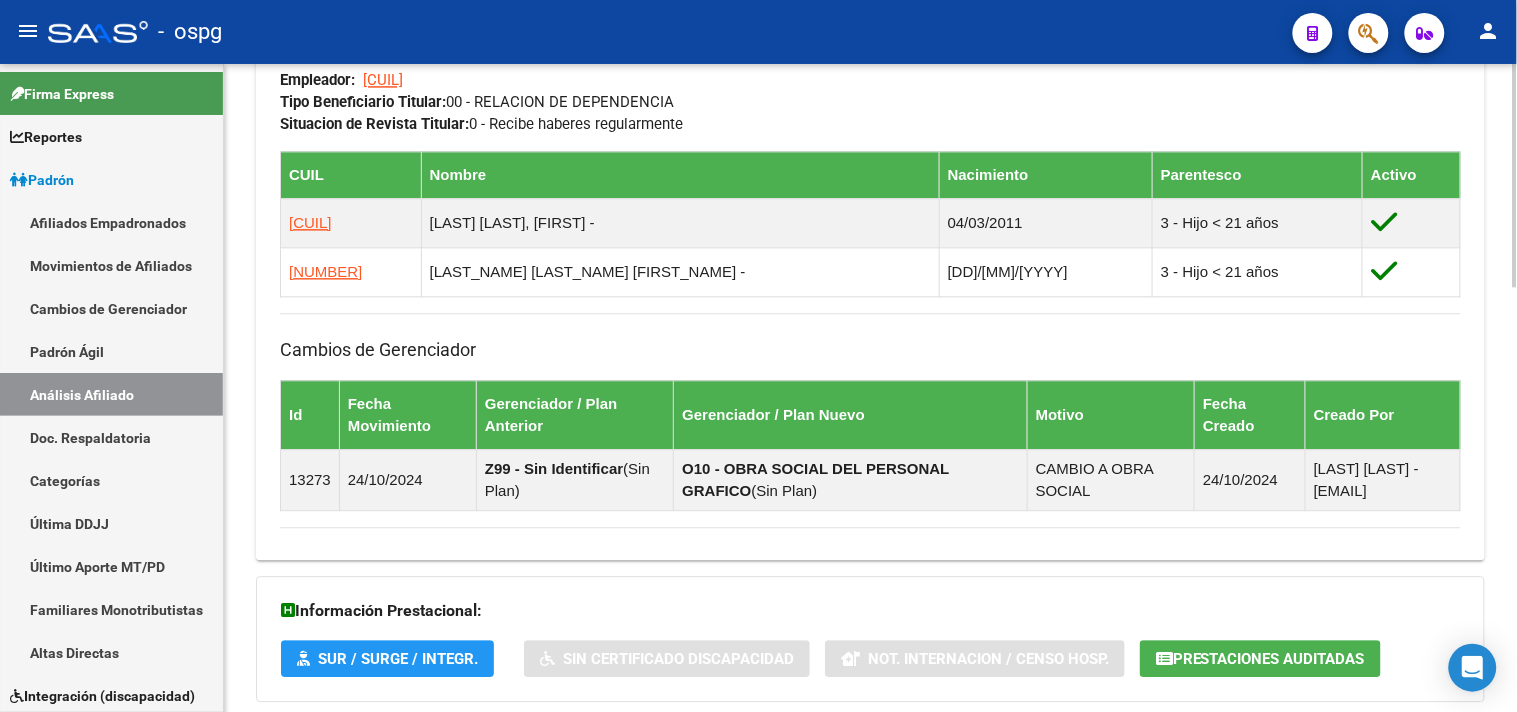 scroll, scrollTop: 1230, scrollLeft: 0, axis: vertical 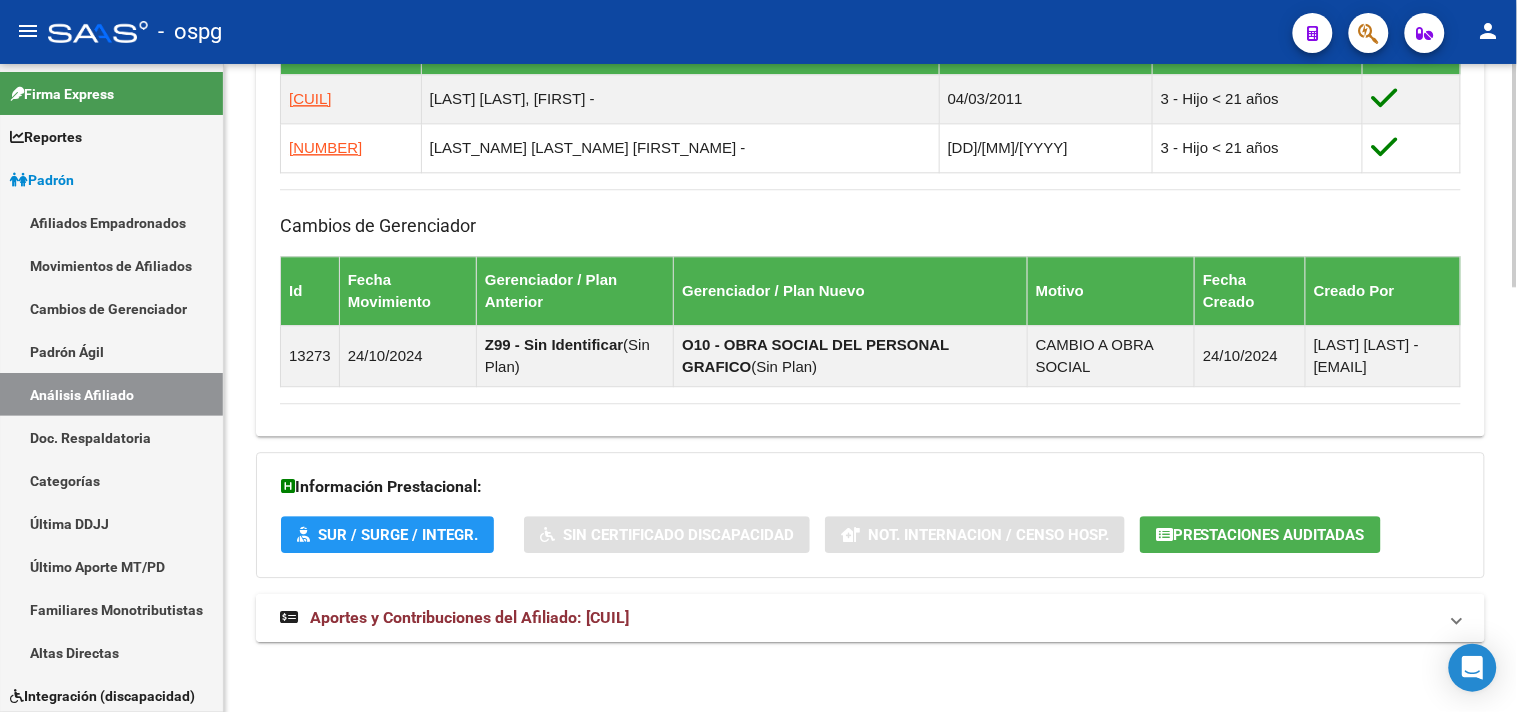 click on "Aportes y Contribuciones del Afiliado: [CUIL]" at bounding box center (870, 618) 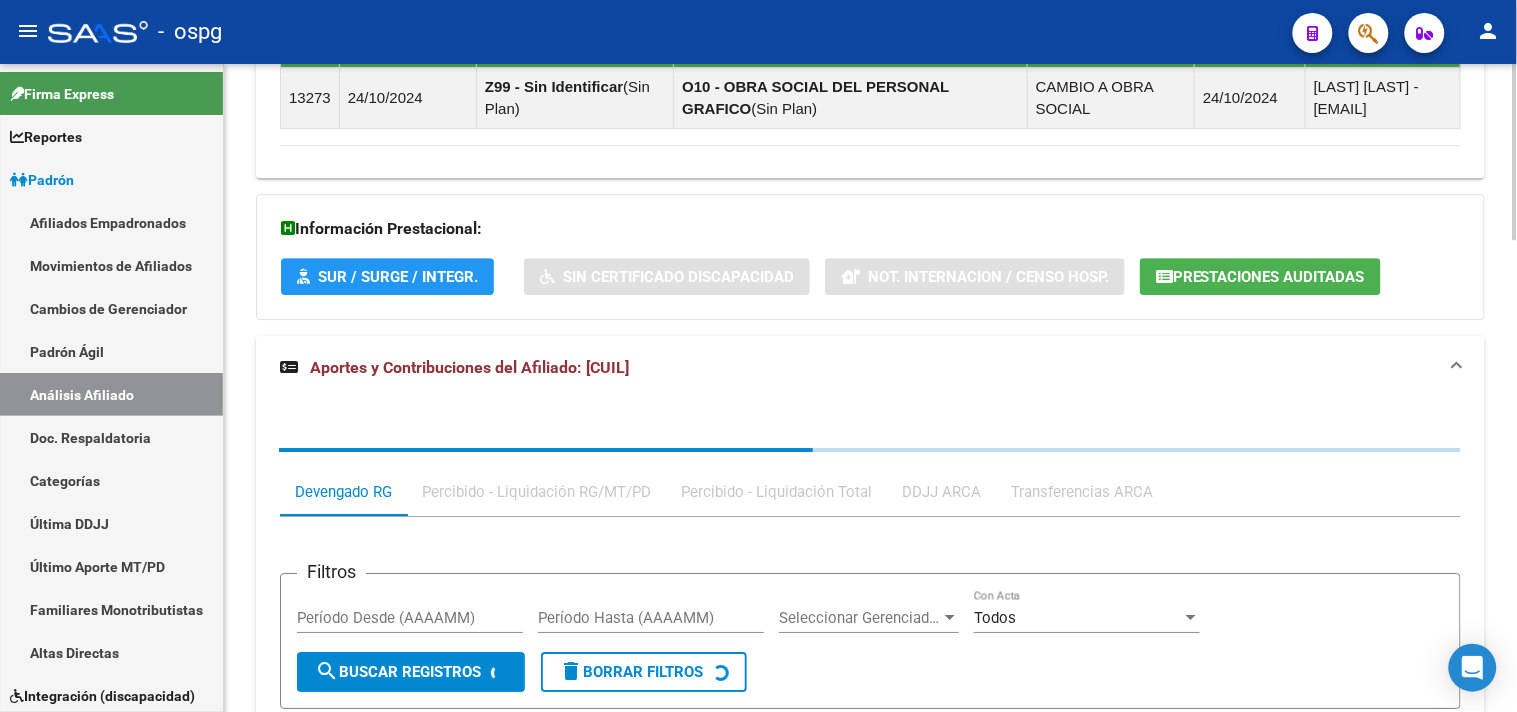 scroll, scrollTop: 1744, scrollLeft: 0, axis: vertical 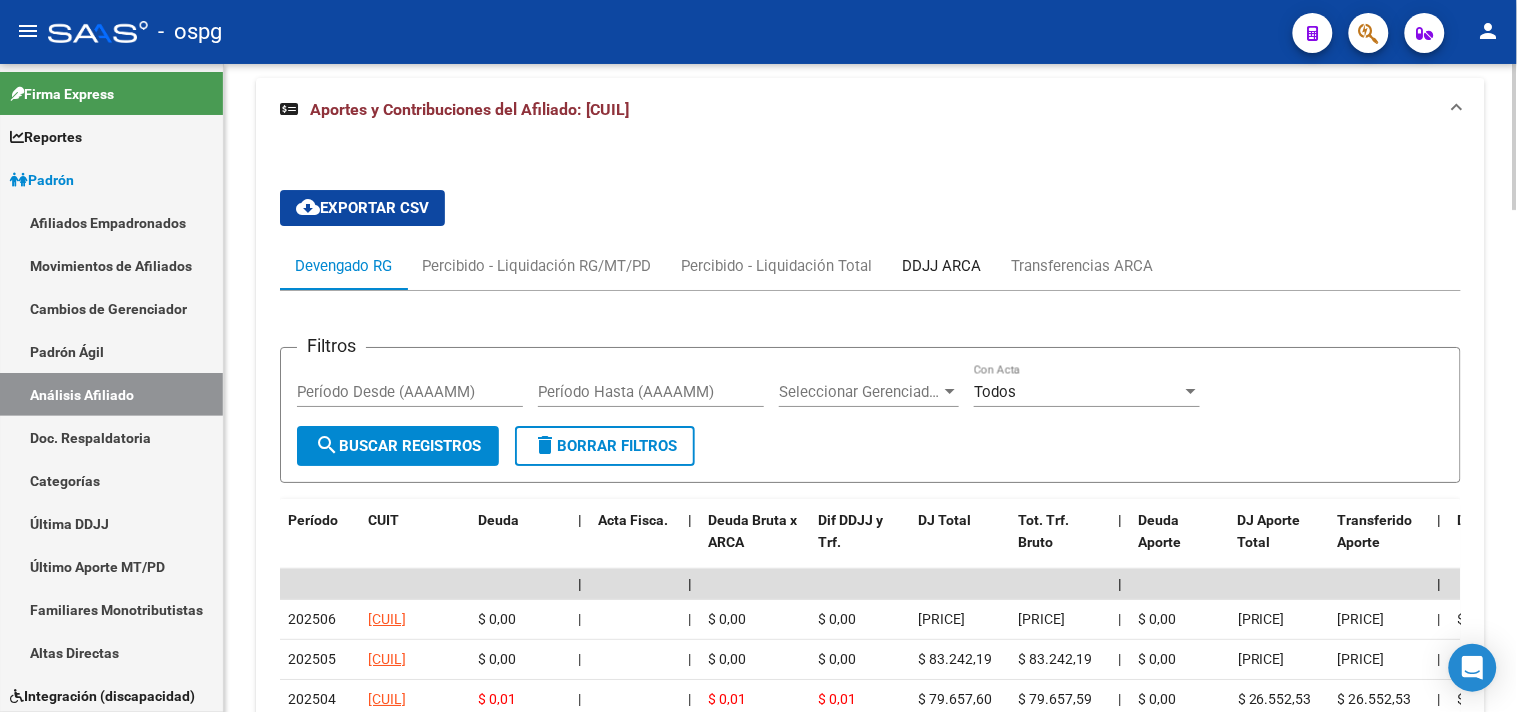 click on "DDJJ ARCA" at bounding box center (941, 266) 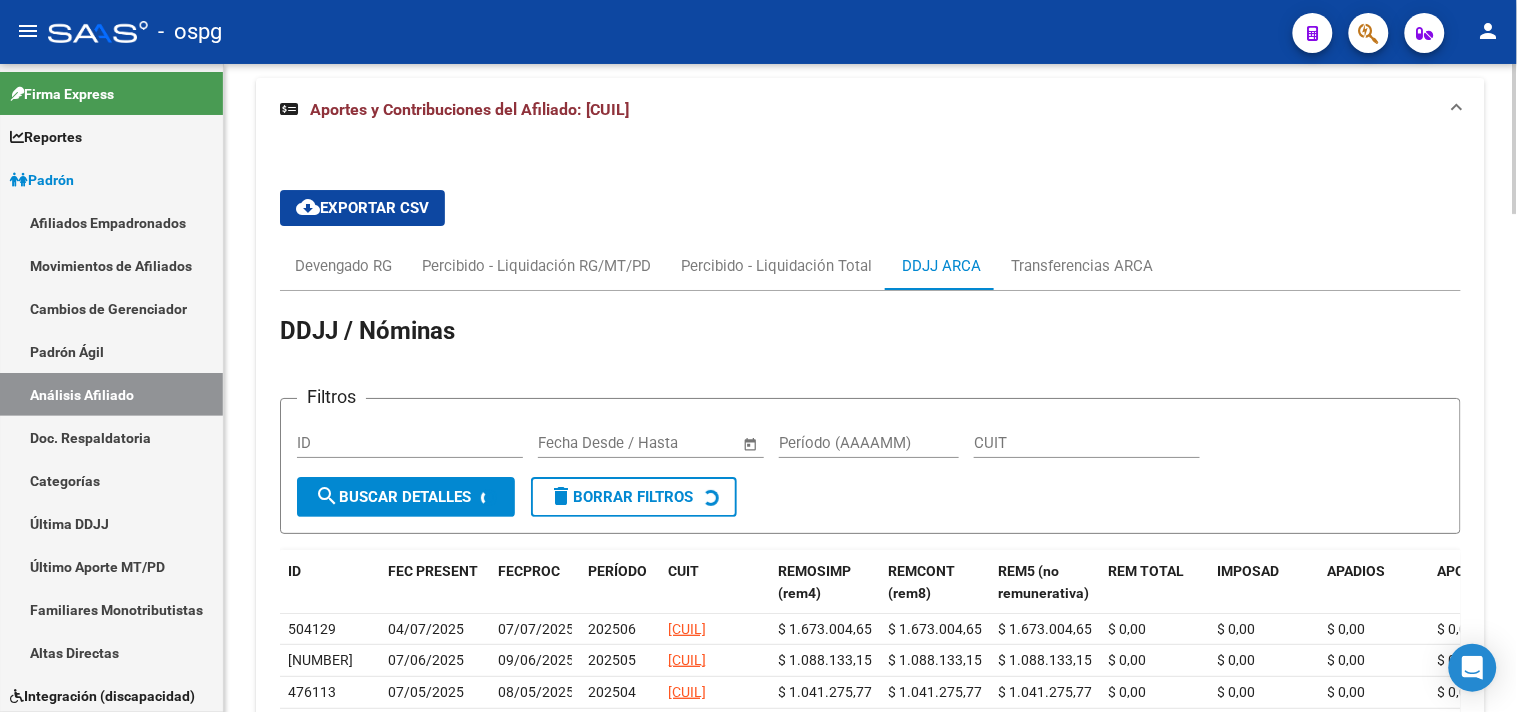scroll, scrollTop: 1966, scrollLeft: 0, axis: vertical 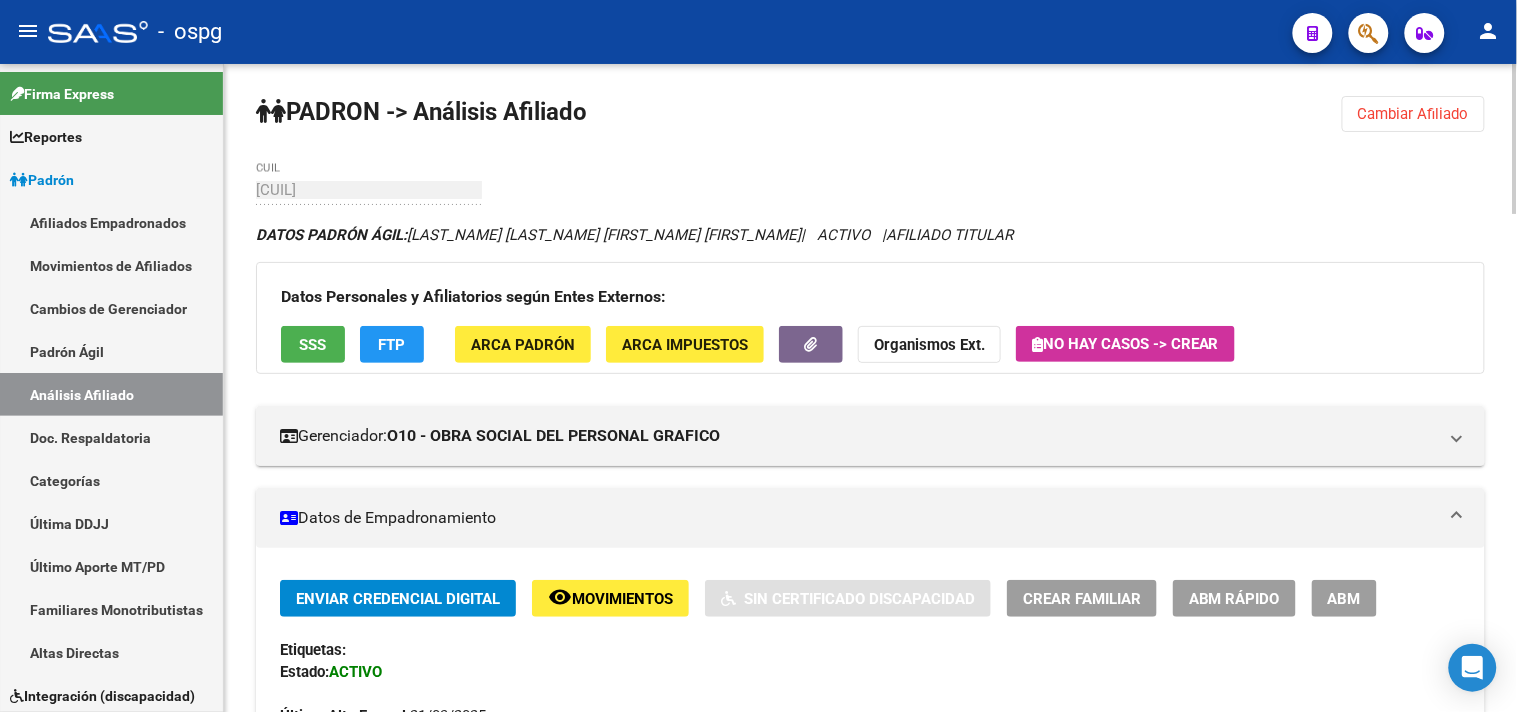 click on "Cambiar Afiliado" 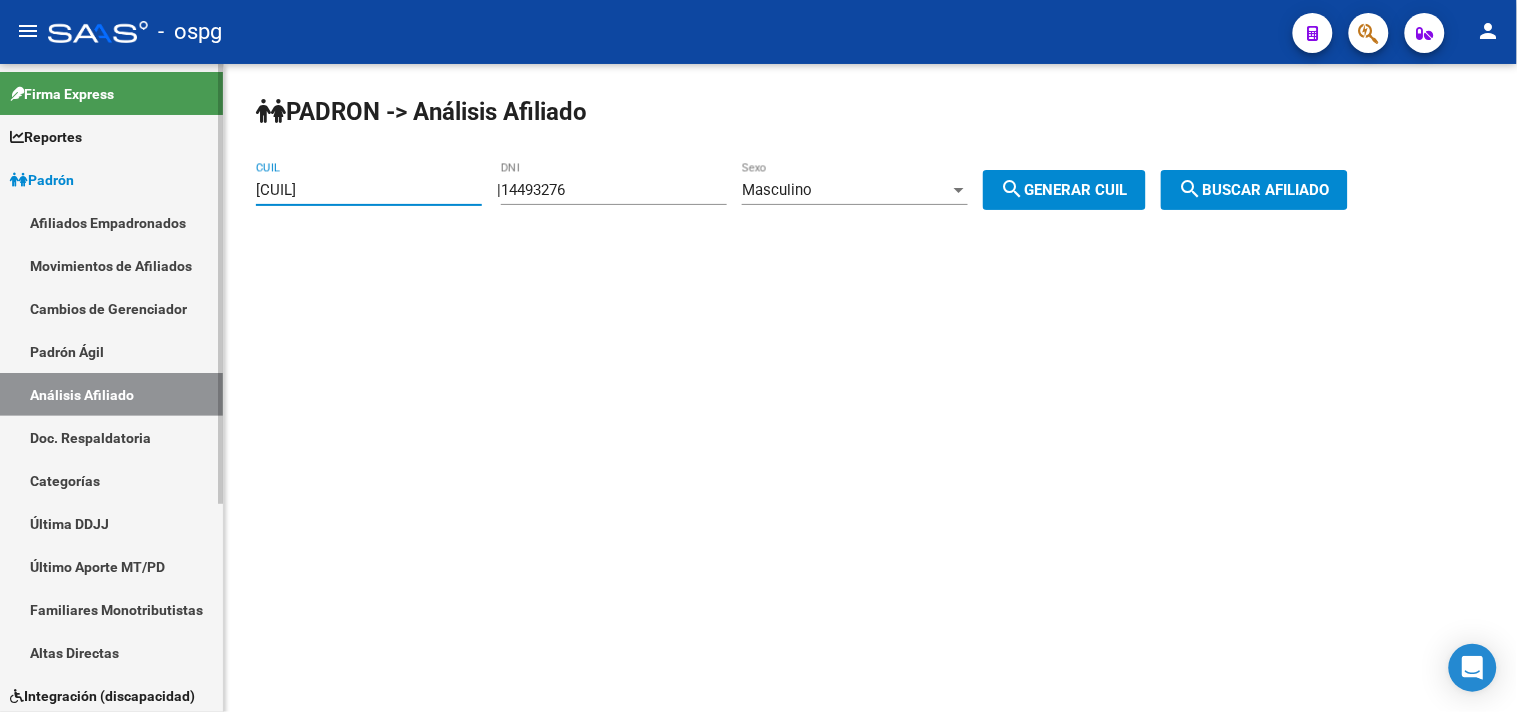 drag, startPoint x: 376, startPoint y: 195, endPoint x: 180, endPoint y: 197, distance: 196.01021 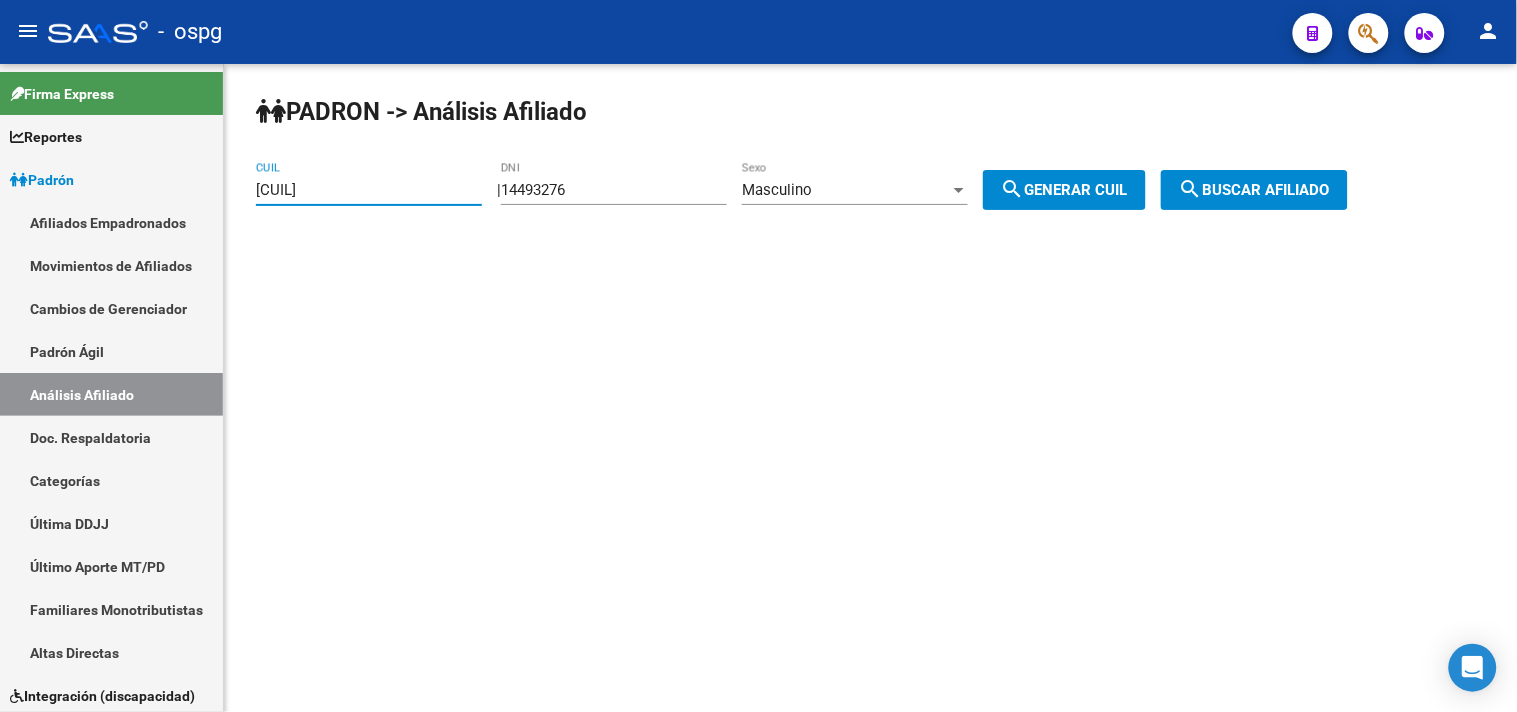 type on "[CUIL]" 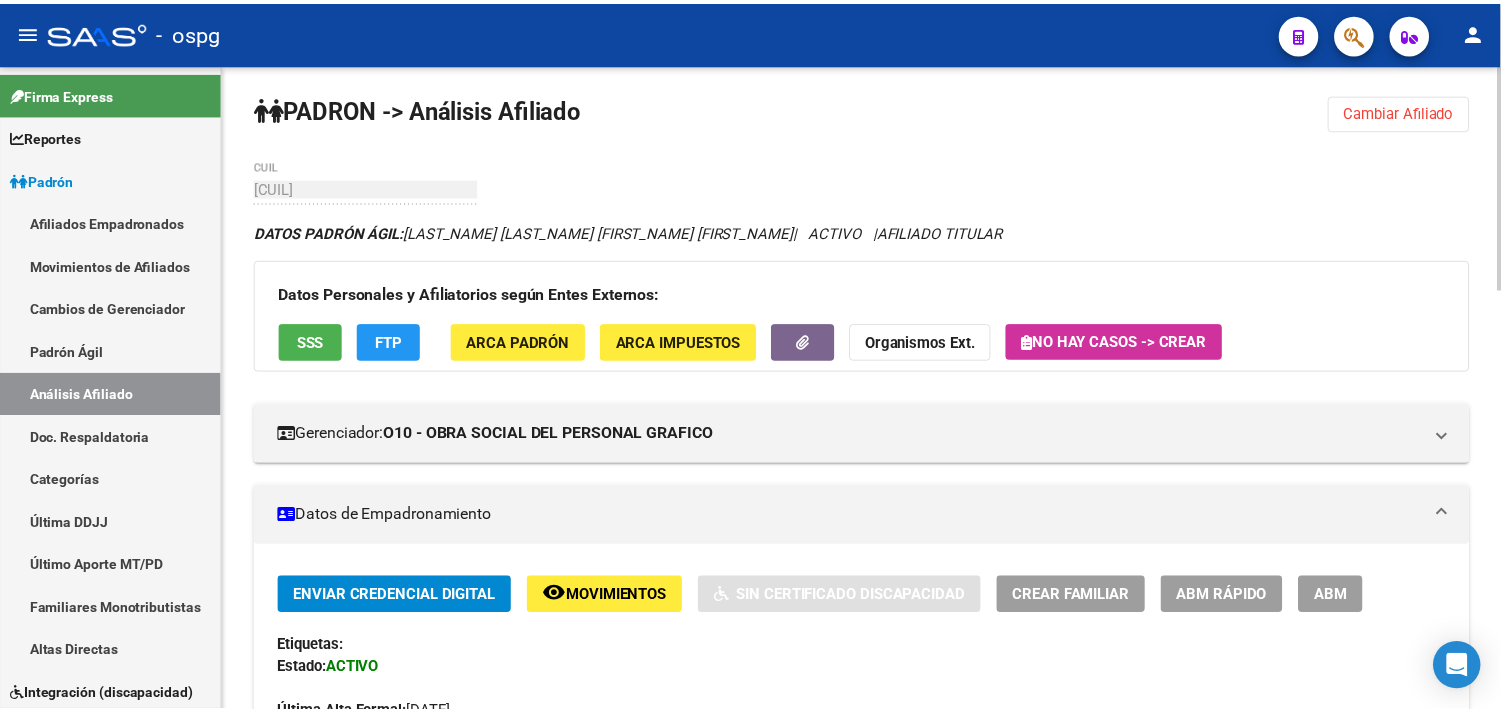 scroll, scrollTop: 0, scrollLeft: 0, axis: both 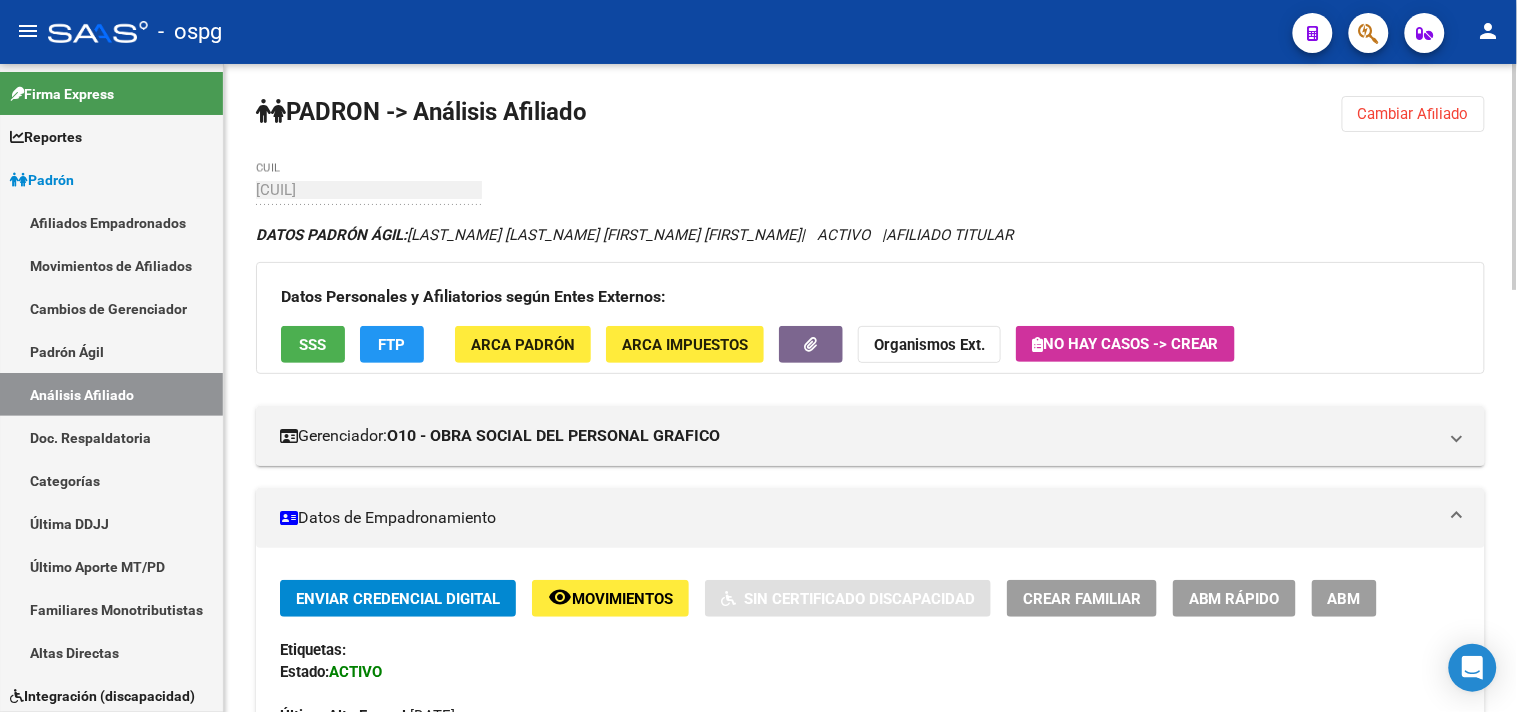 click on "SSS" 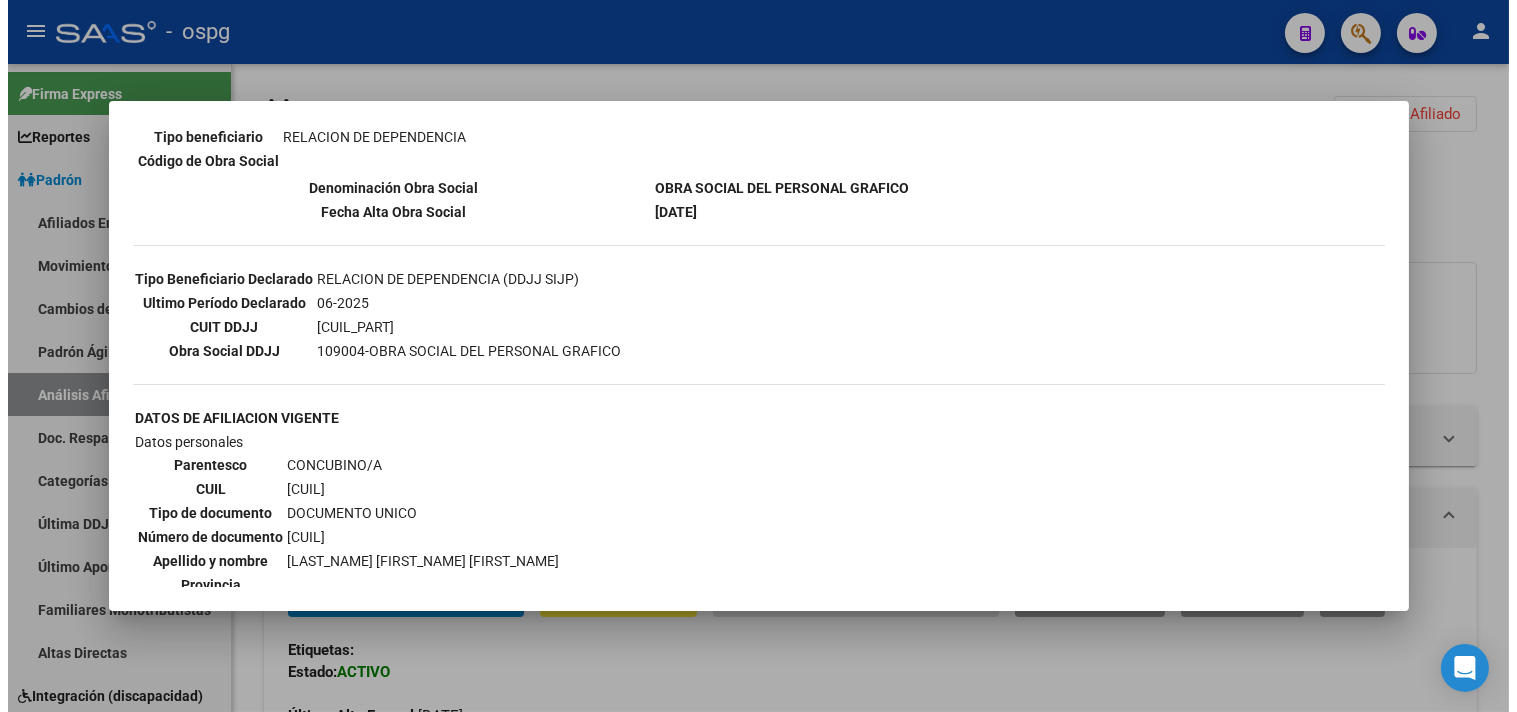 scroll, scrollTop: 444, scrollLeft: 0, axis: vertical 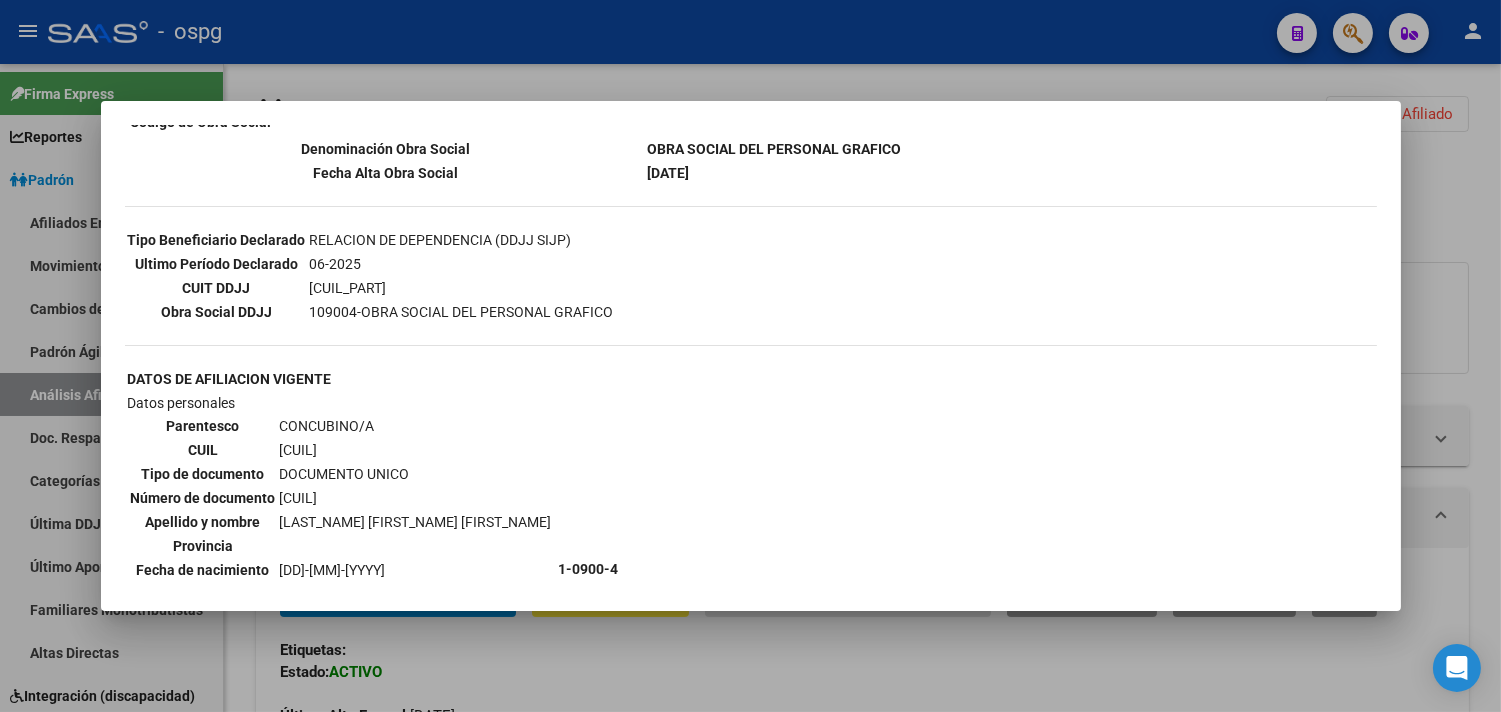 click at bounding box center [750, 356] 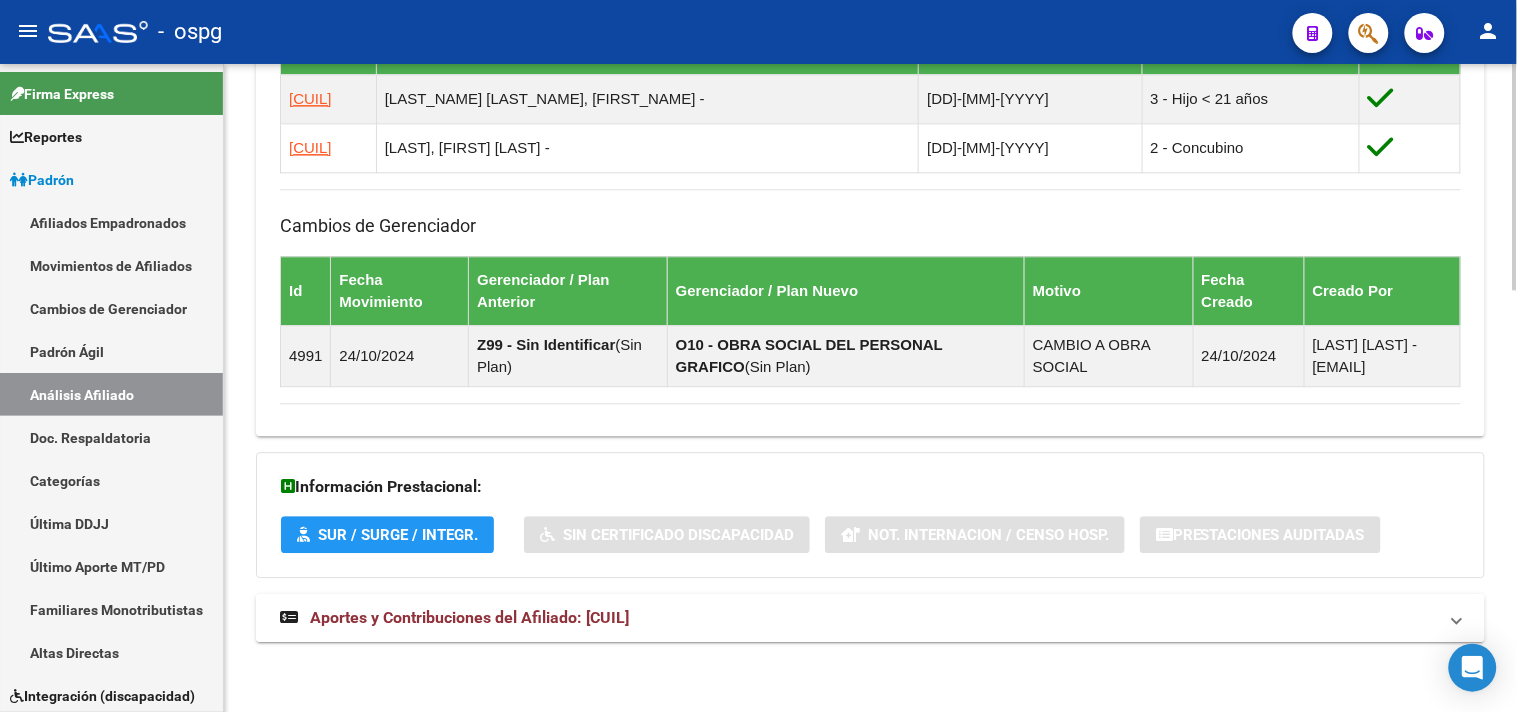 click on "Aportes y Contribuciones del Afiliado: [CUIL]" at bounding box center (870, 618) 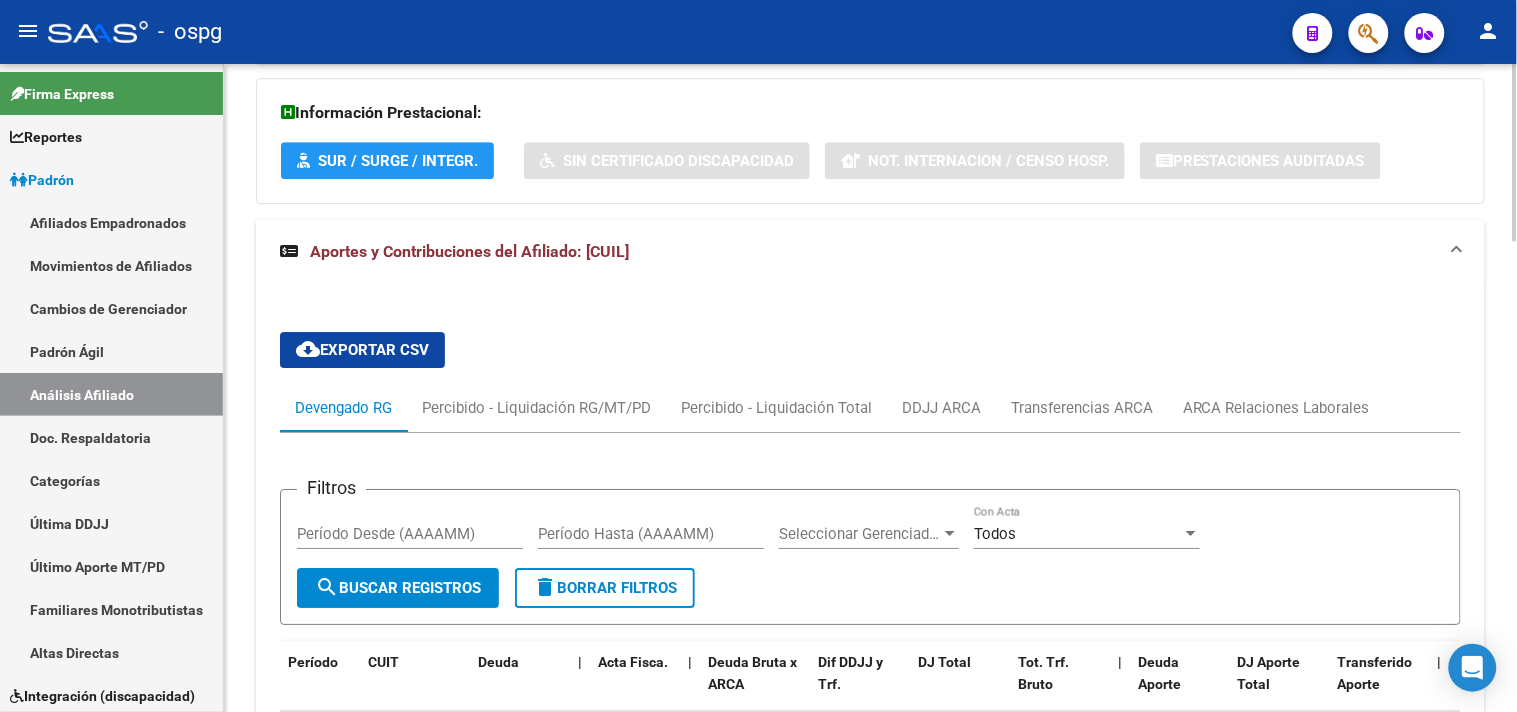 scroll, scrollTop: 1658, scrollLeft: 0, axis: vertical 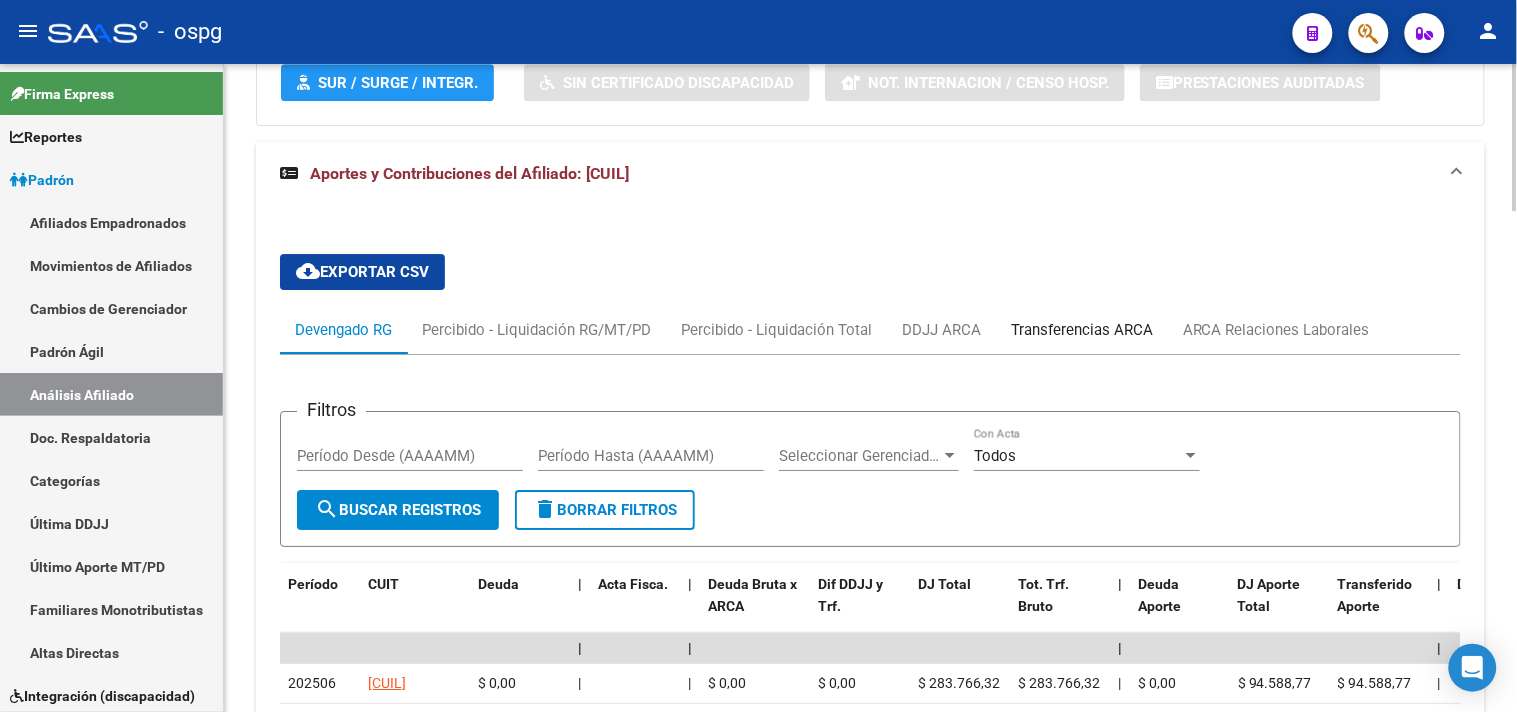 click on "Transferencias ARCA" at bounding box center (1082, 330) 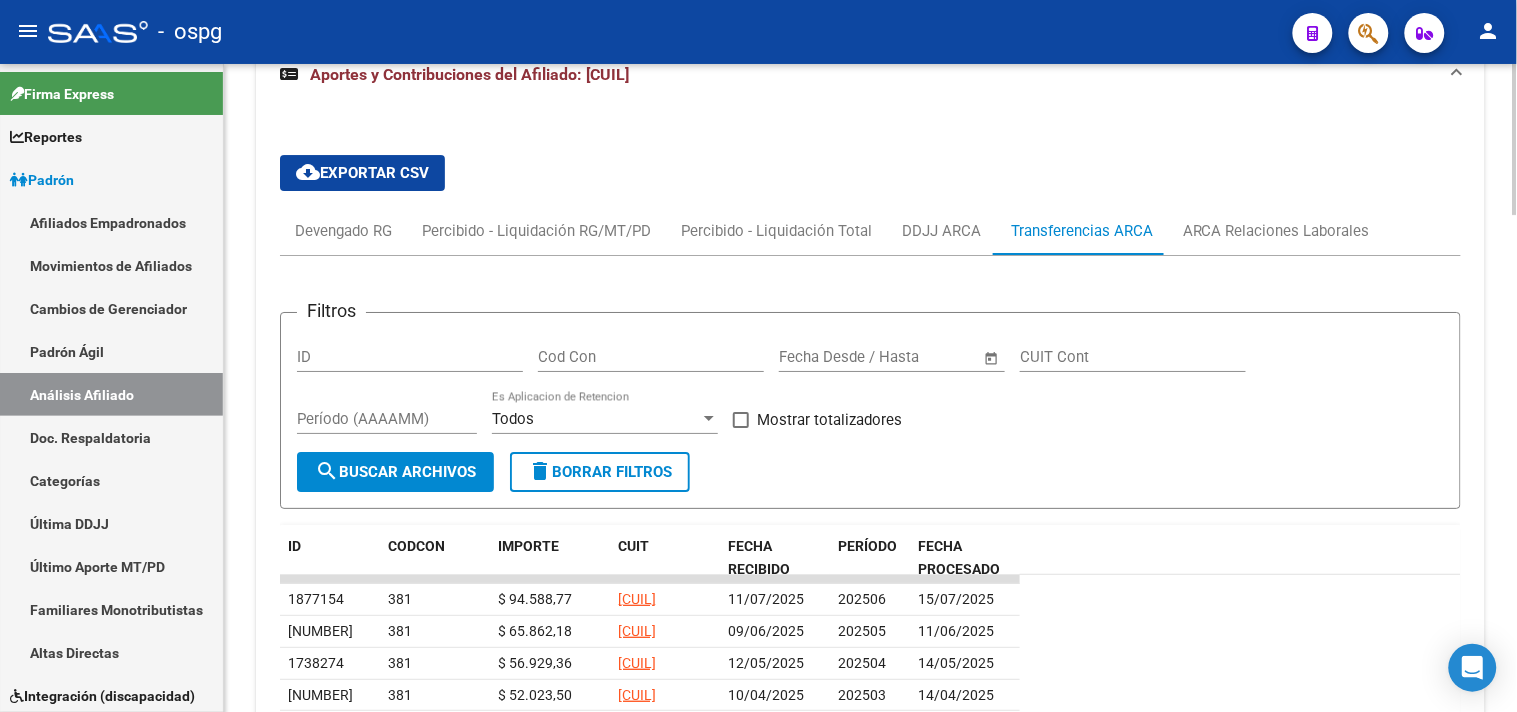 scroll, scrollTop: 1881, scrollLeft: 0, axis: vertical 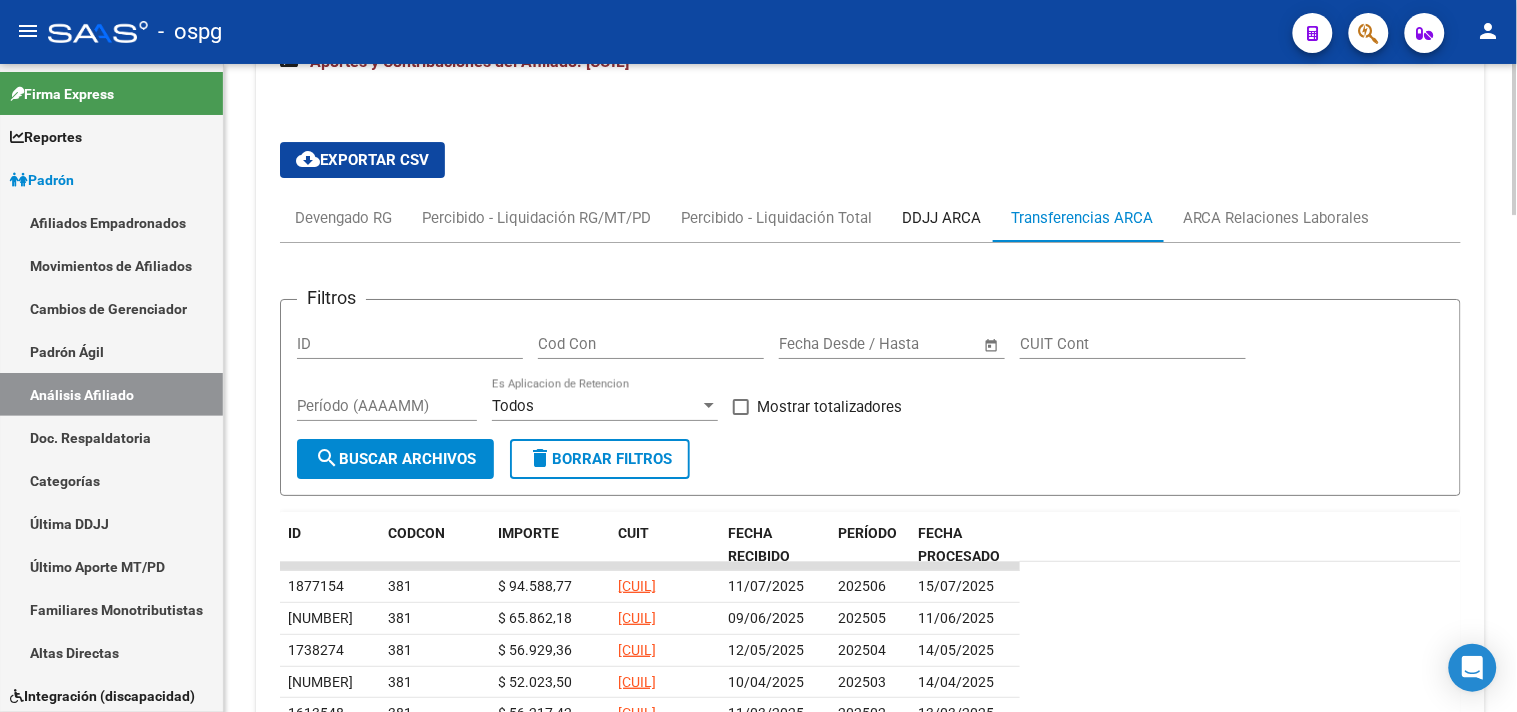 click on "DDJJ ARCA" at bounding box center [941, 218] 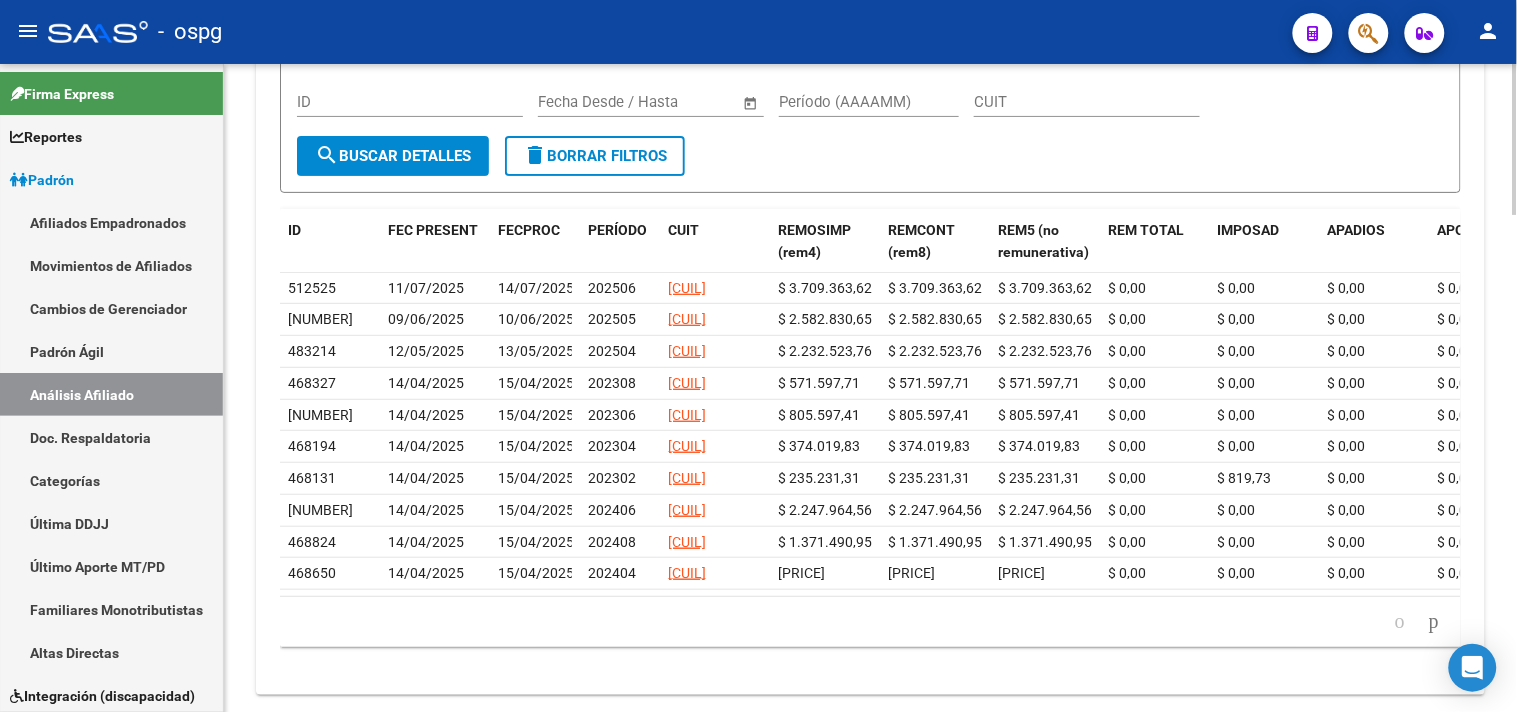 scroll, scrollTop: 2103, scrollLeft: 0, axis: vertical 